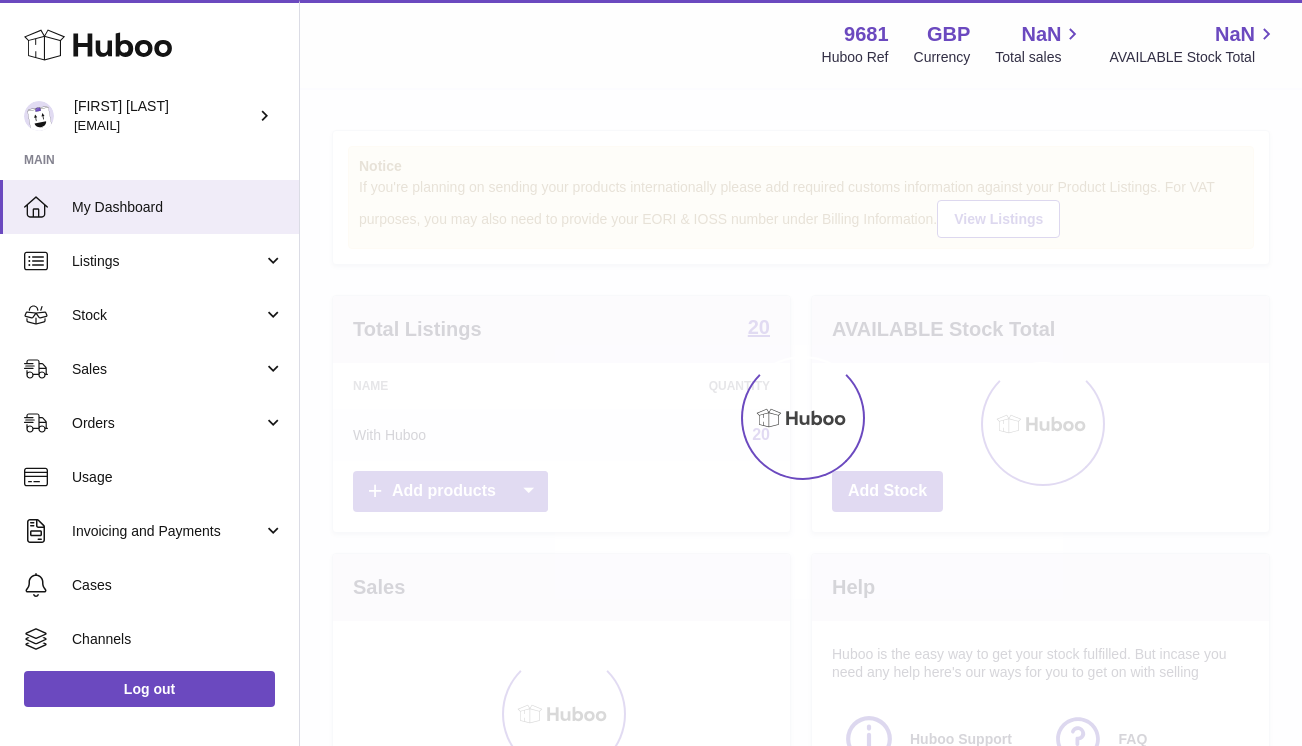 scroll, scrollTop: 0, scrollLeft: 0, axis: both 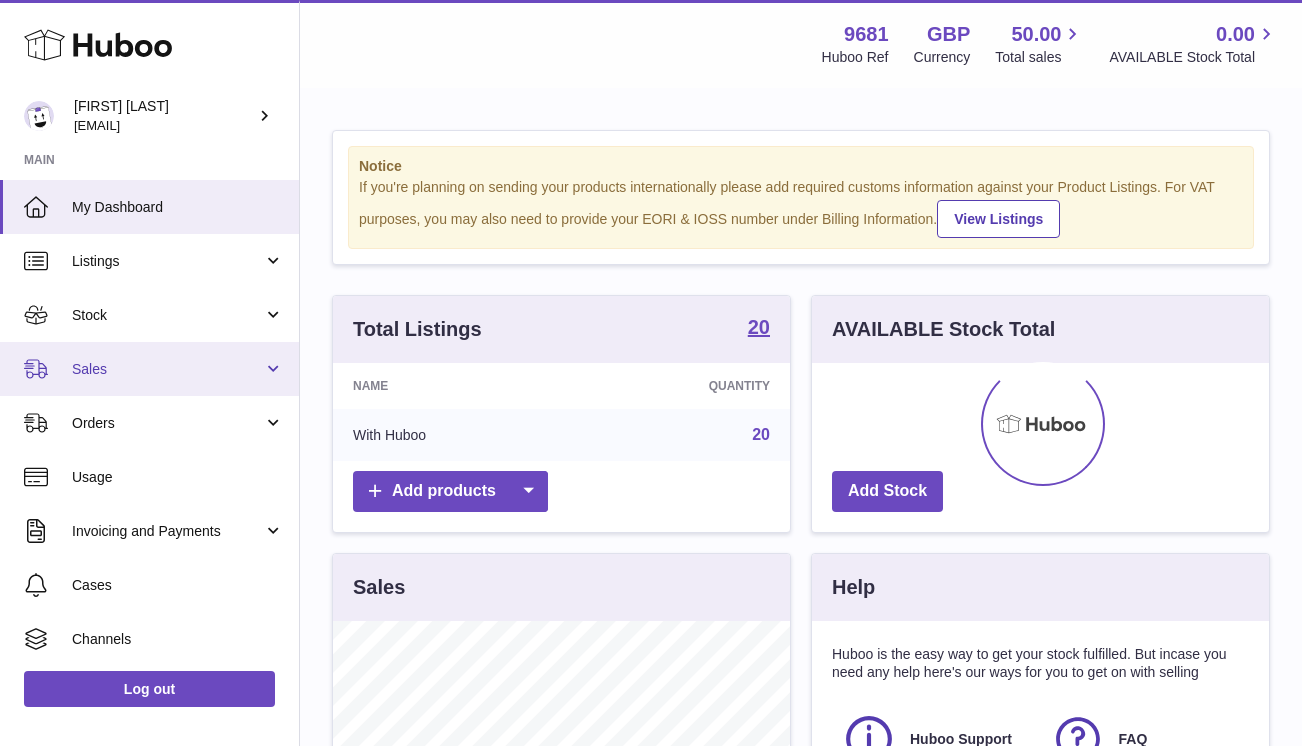 click on "Sales" at bounding box center [167, 369] 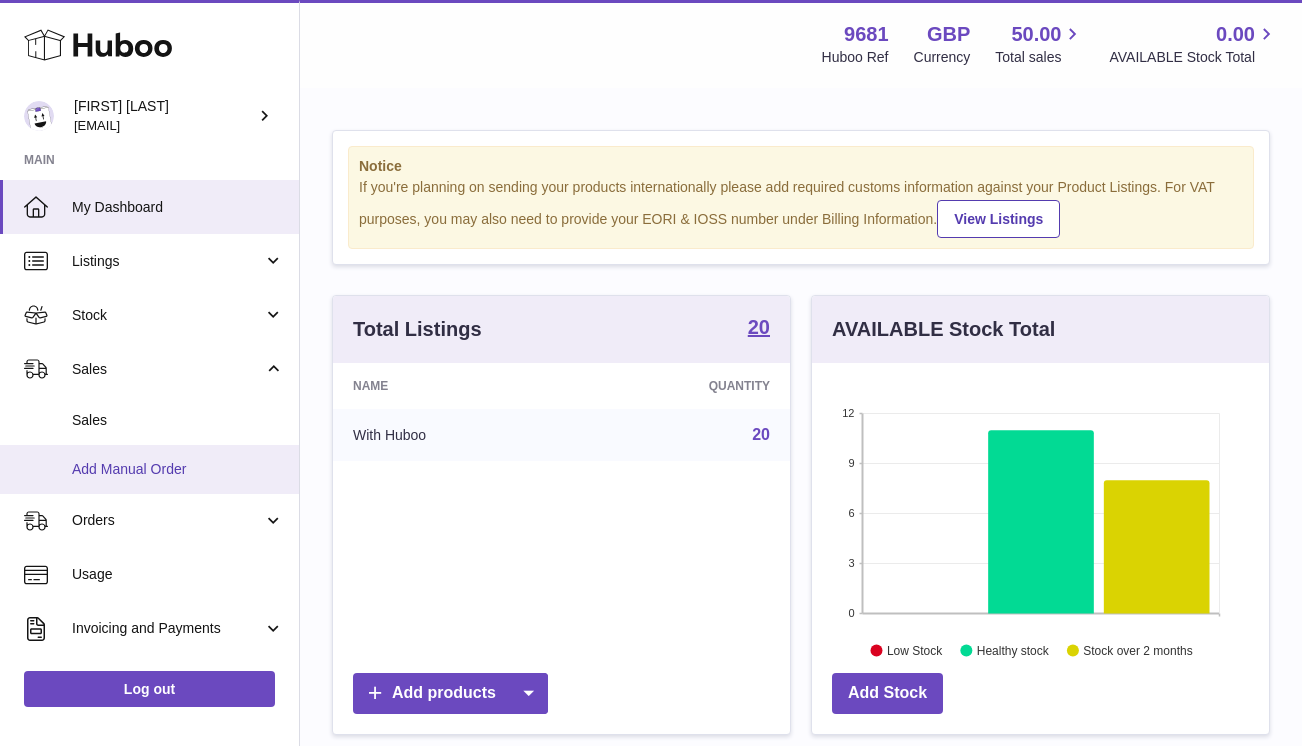 click on "Add Manual Order" at bounding box center [178, 469] 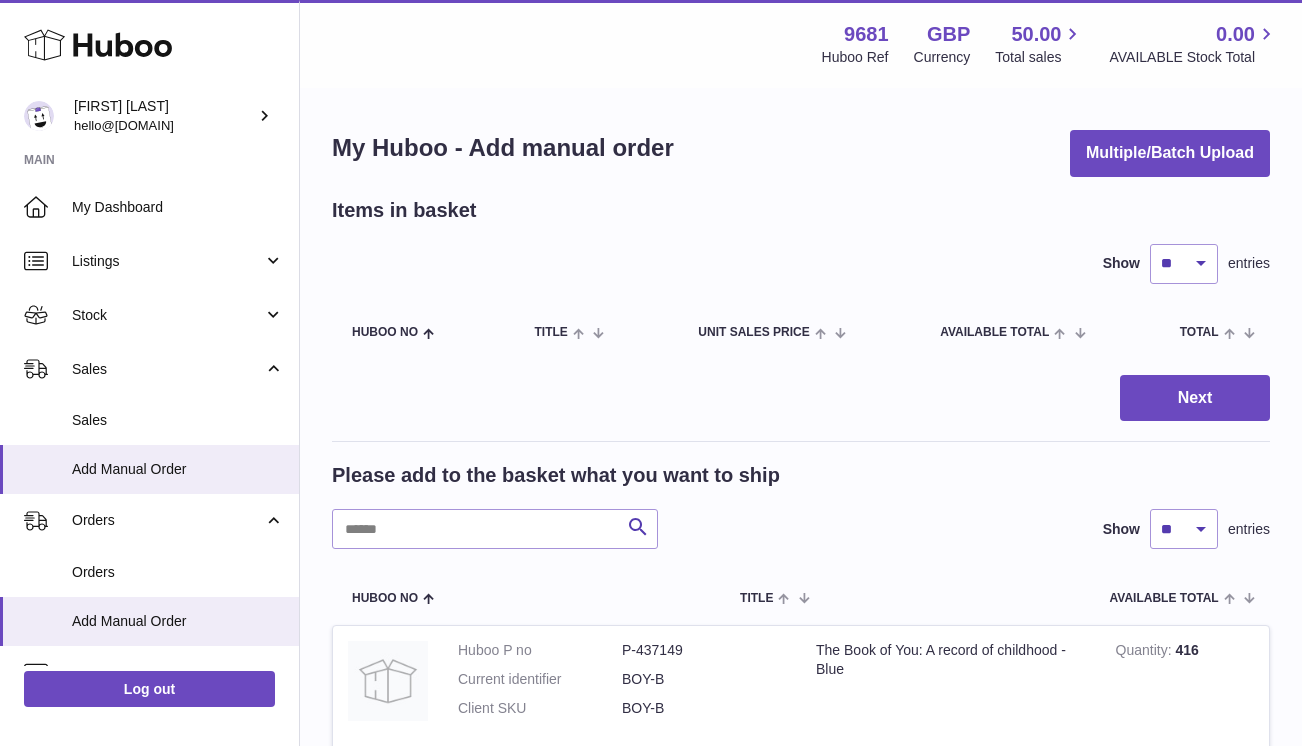 scroll, scrollTop: 0, scrollLeft: 0, axis: both 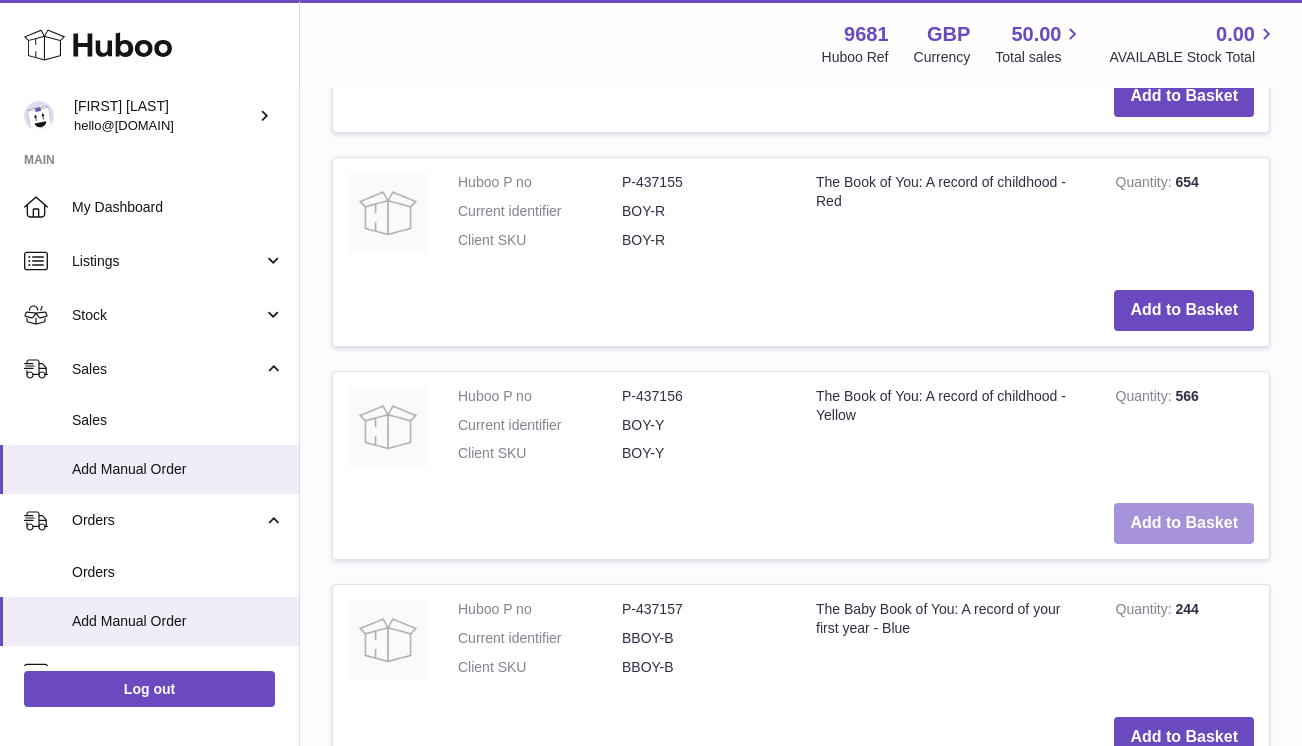 click on "Add to Basket" at bounding box center [1184, 523] 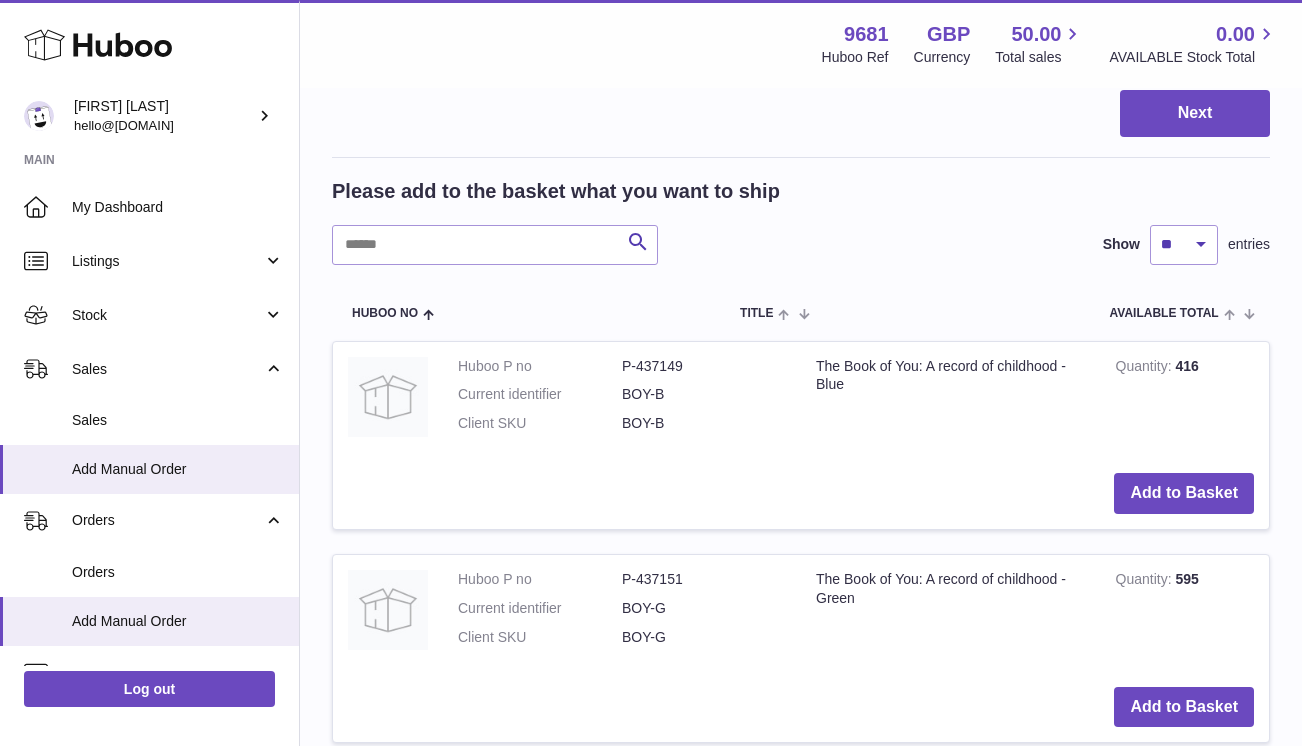 scroll, scrollTop: 0, scrollLeft: 0, axis: both 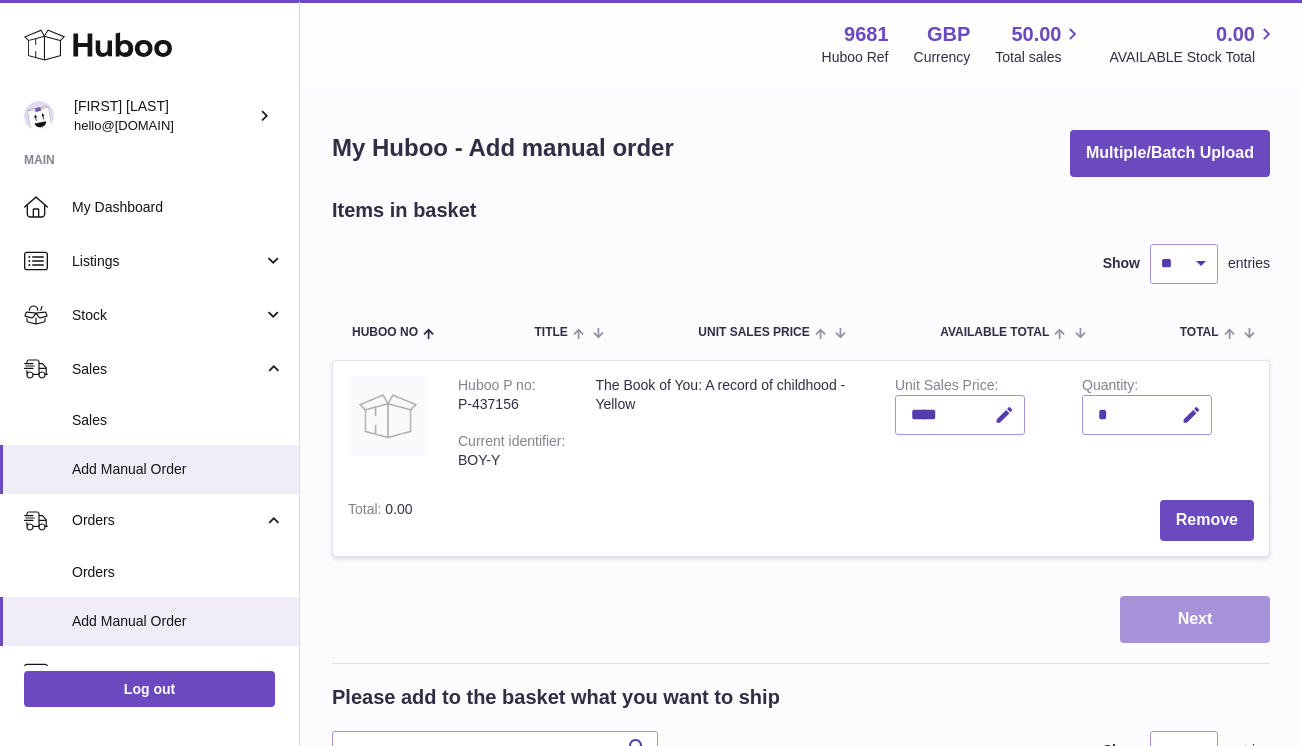 click on "Next" at bounding box center (1195, 619) 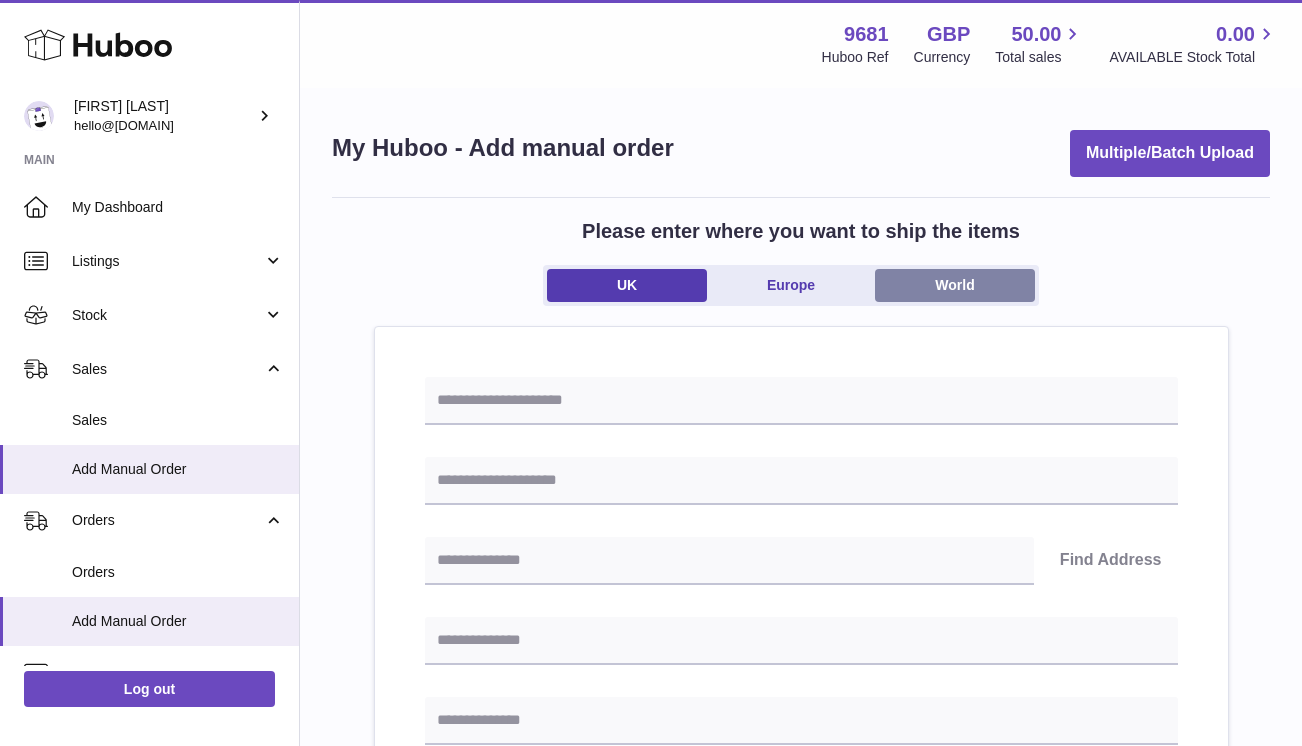 click on "World" at bounding box center [955, 285] 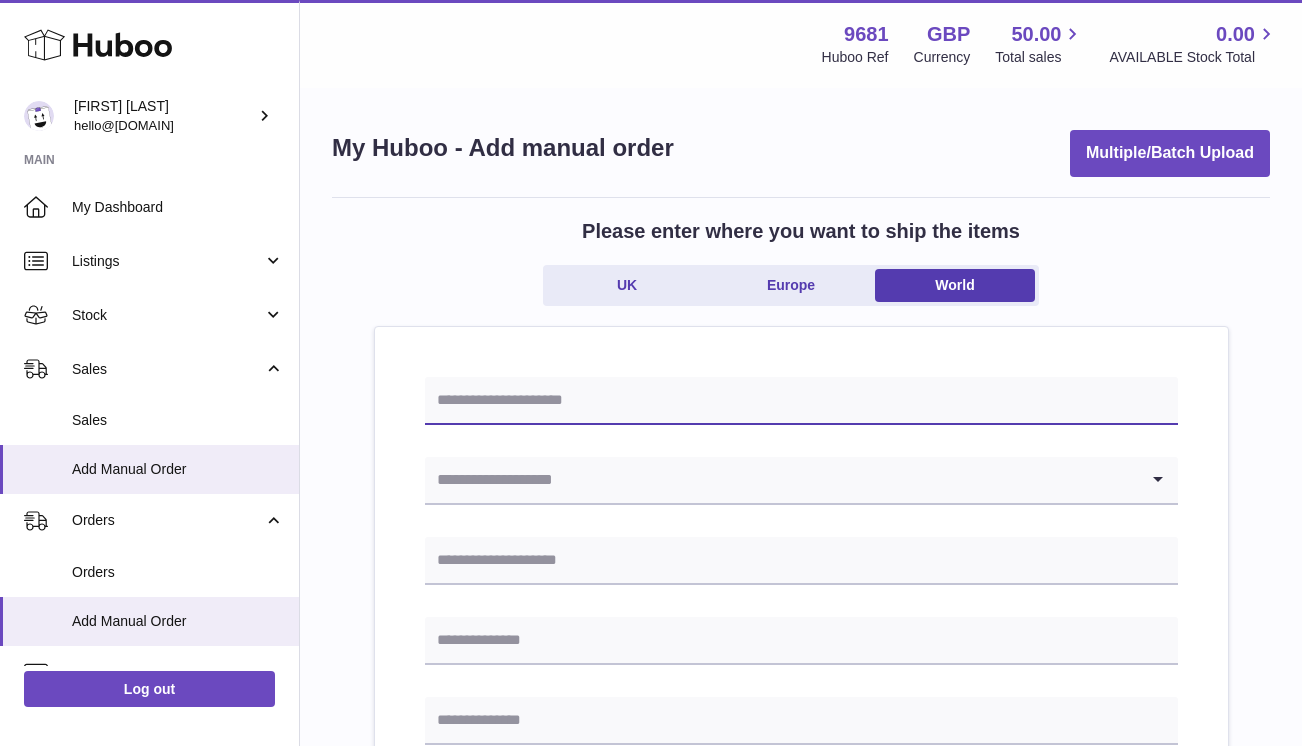 click at bounding box center (801, 401) 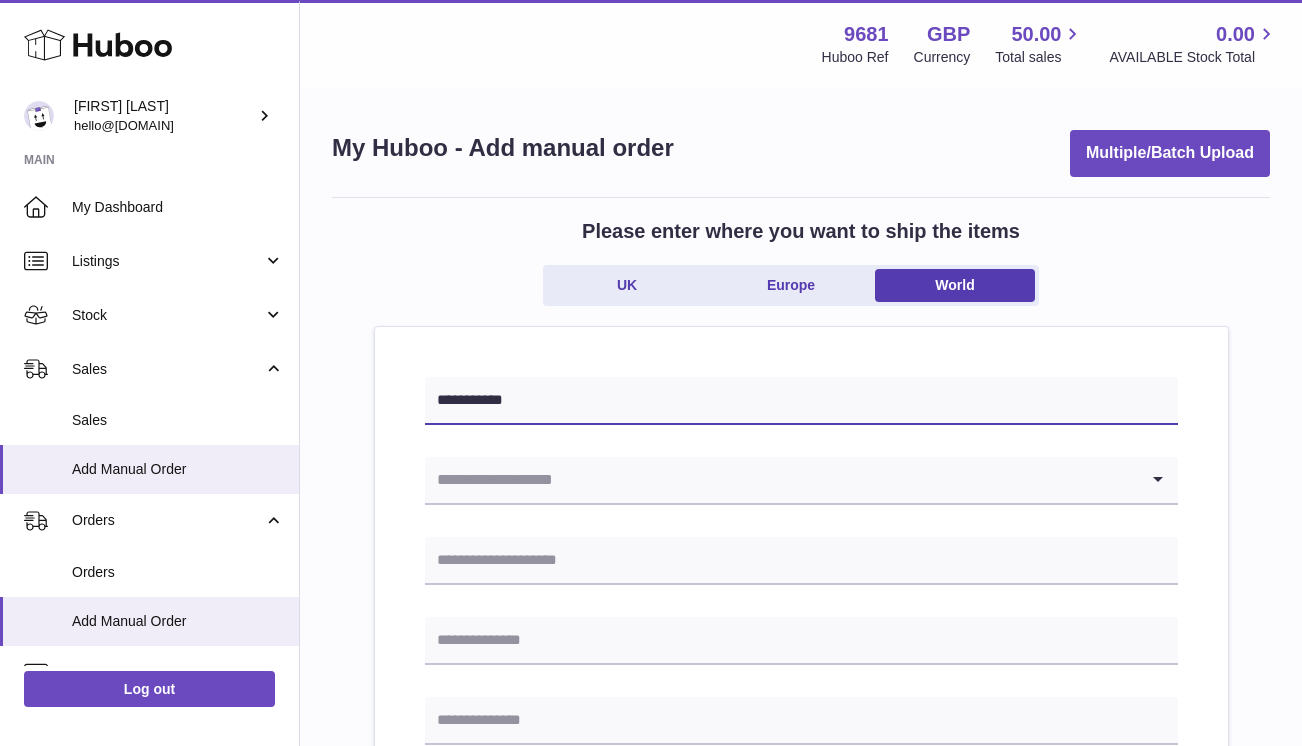 type on "**********" 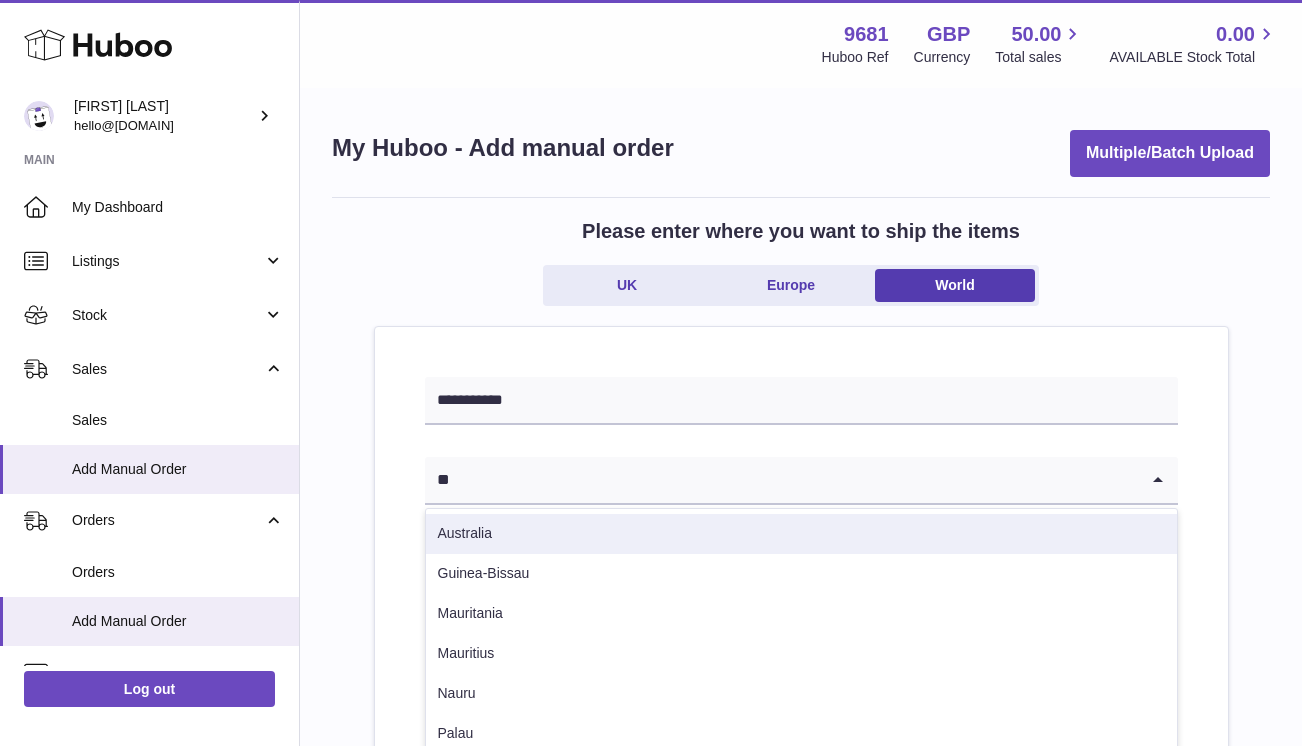 click on "Australia" at bounding box center (801, 534) 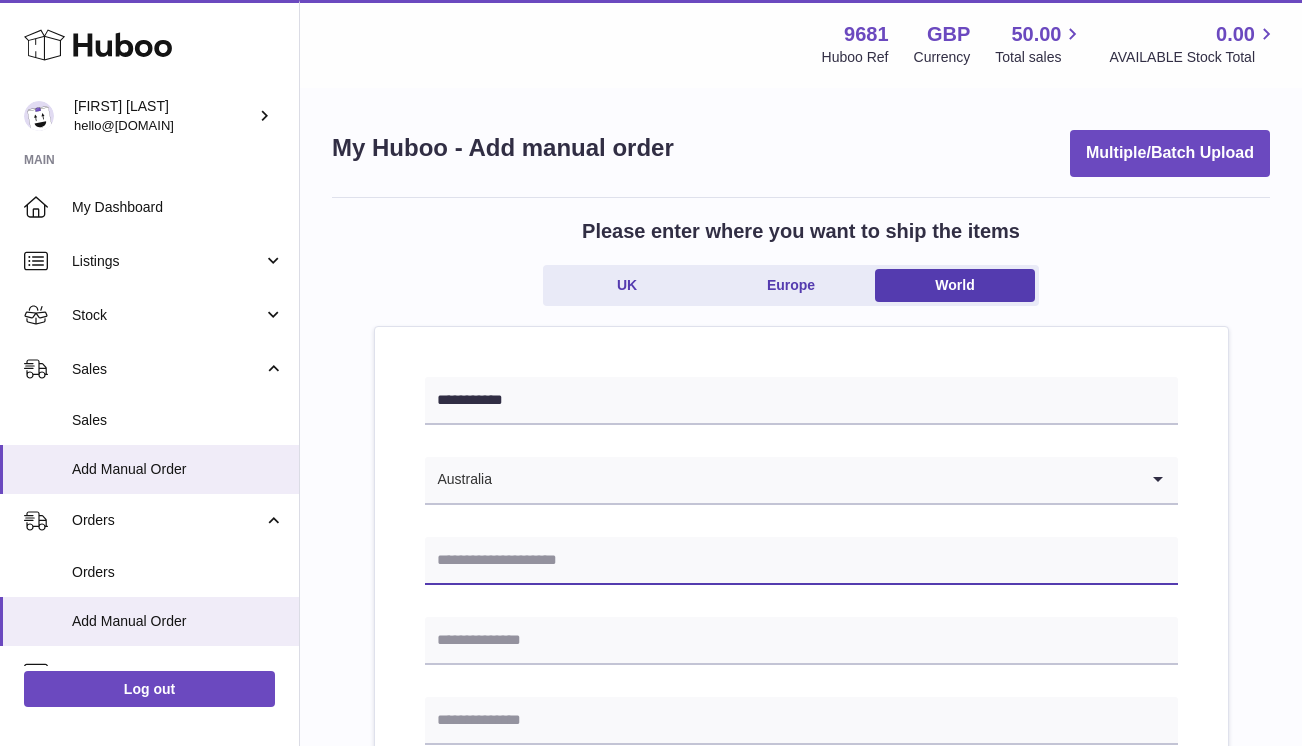click at bounding box center [801, 561] 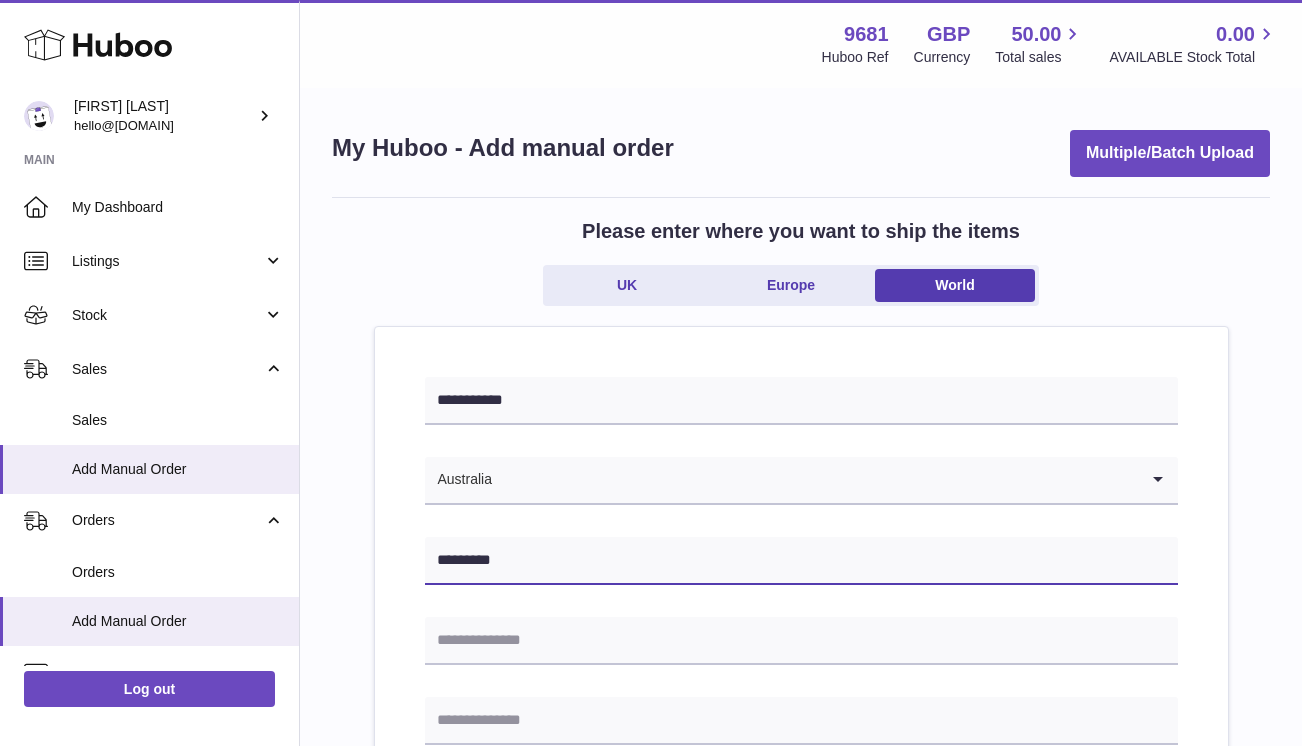 type on "*********" 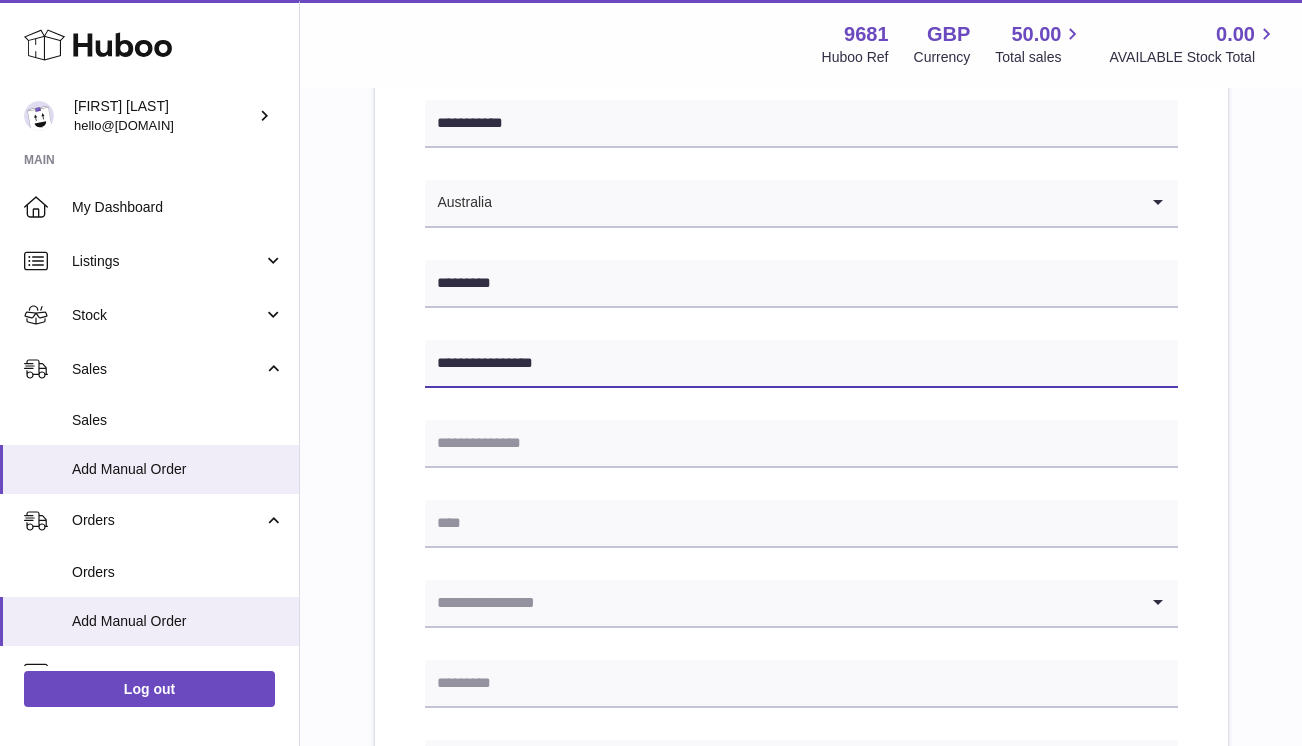 scroll, scrollTop: 281, scrollLeft: 0, axis: vertical 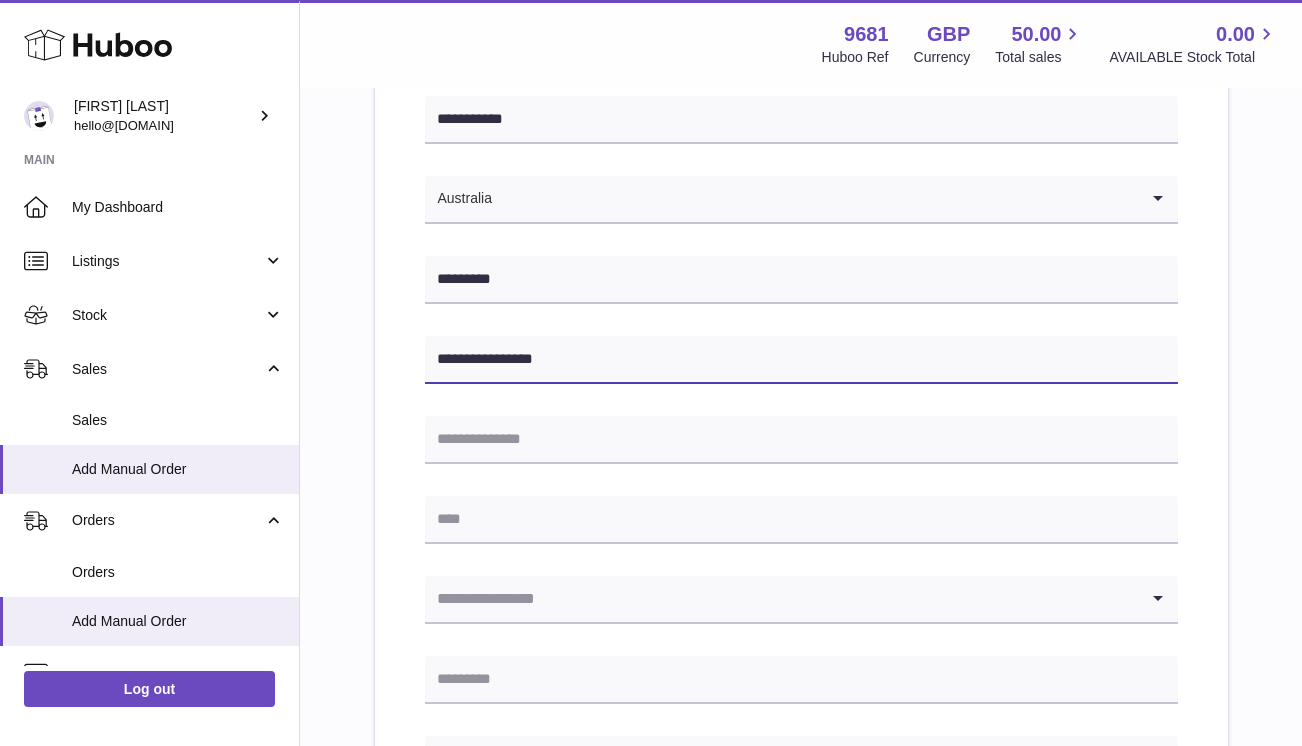 type on "**********" 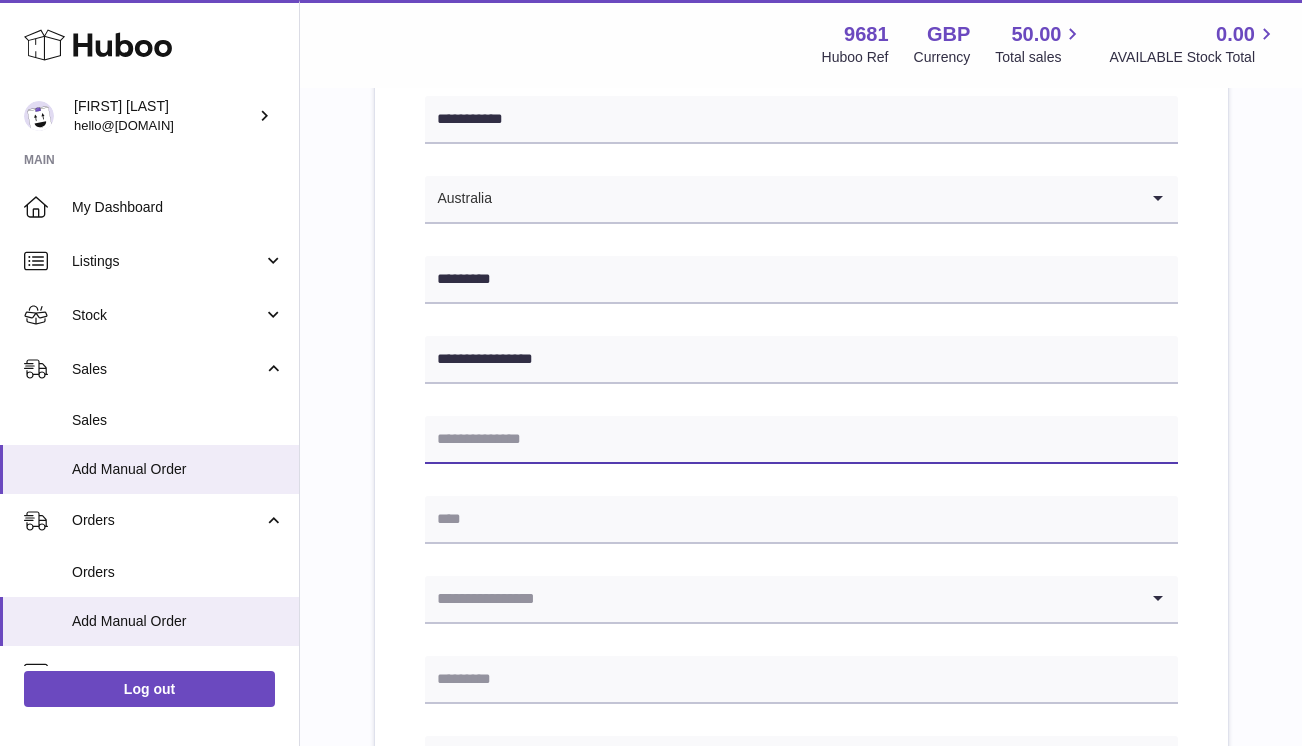 click at bounding box center (801, 440) 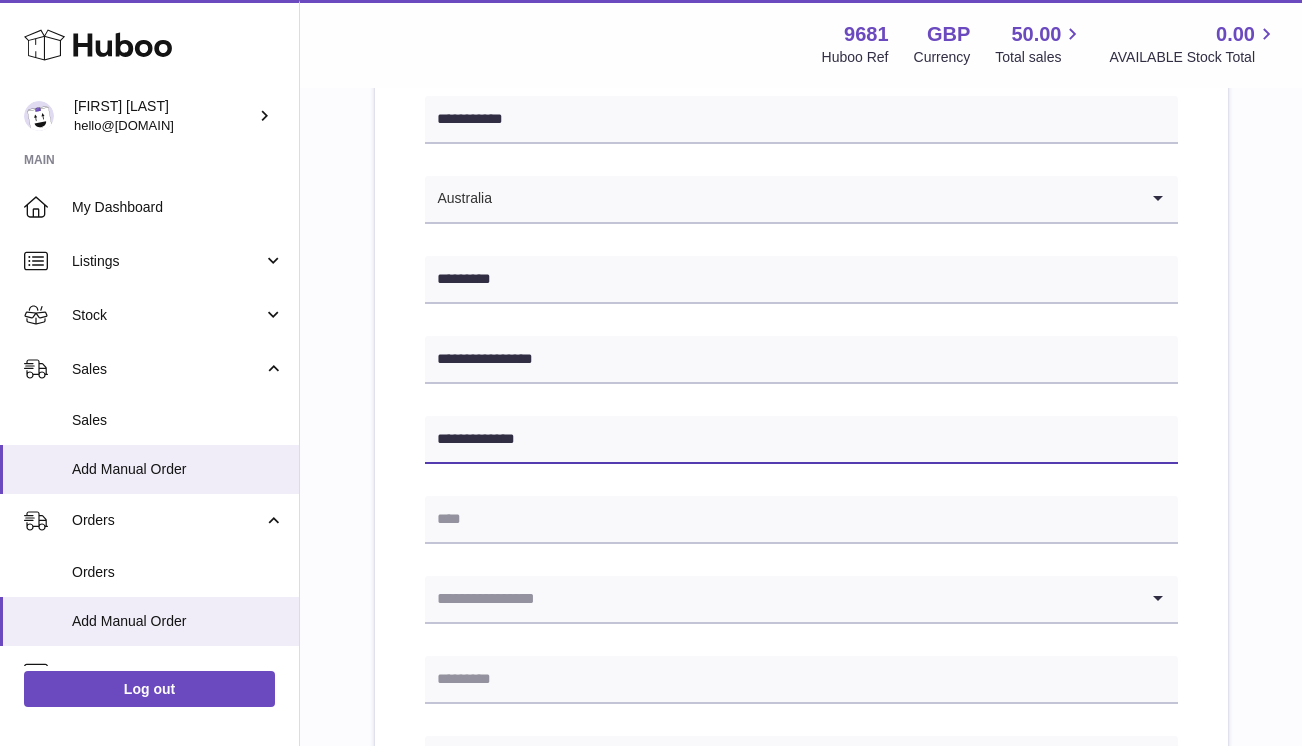 type on "**********" 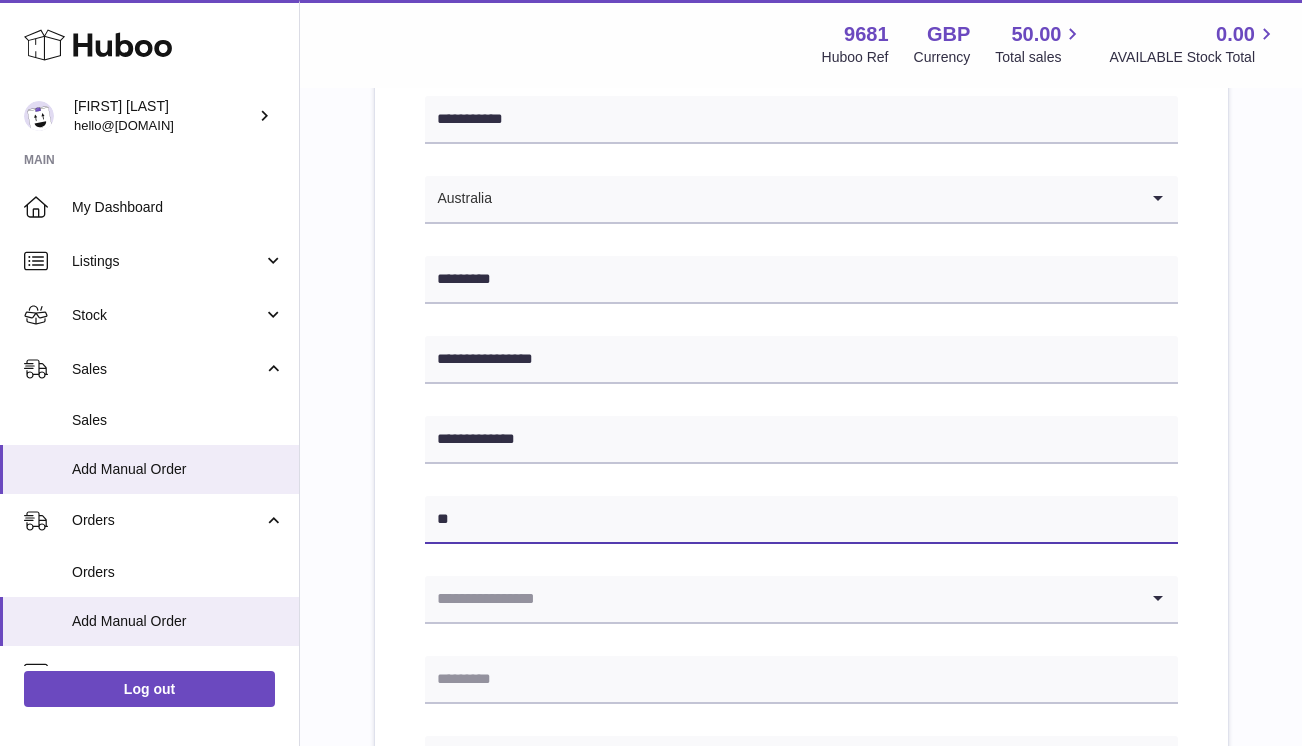 type on "*" 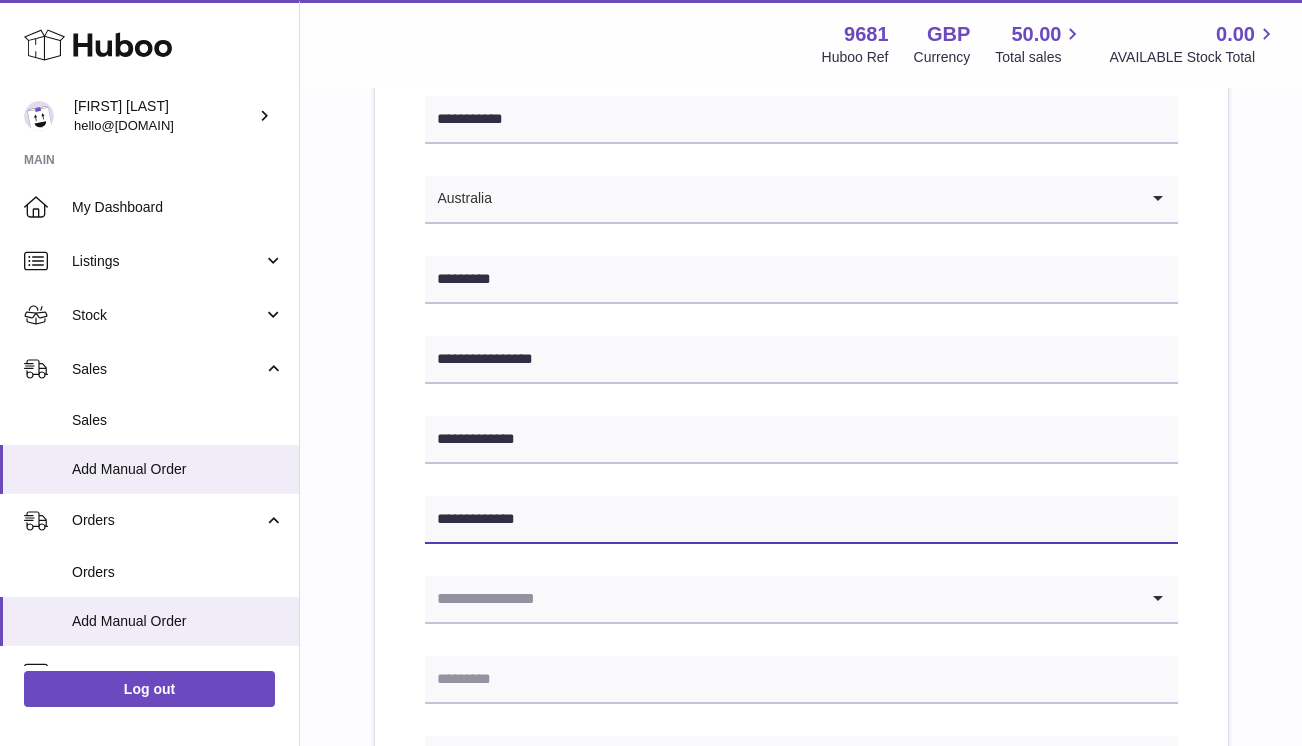 type on "**********" 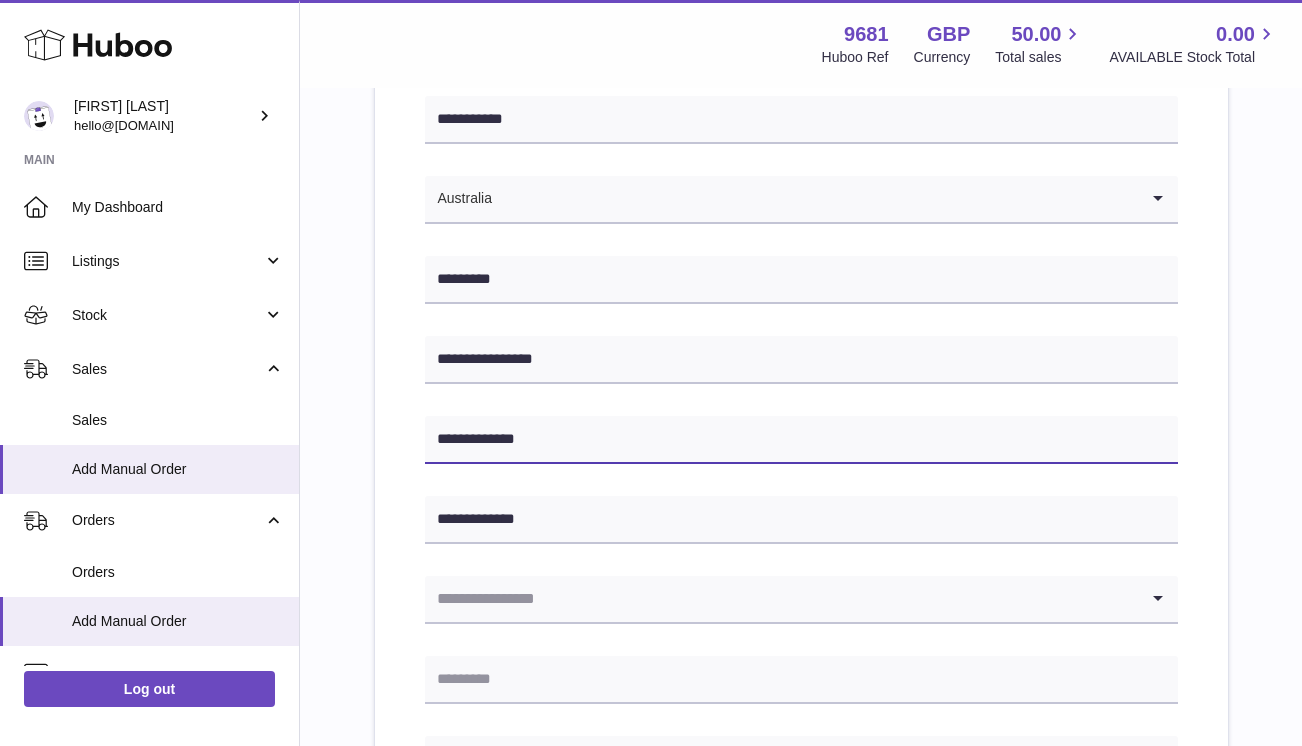 drag, startPoint x: 546, startPoint y: 437, endPoint x: 413, endPoint y: 432, distance: 133.09395 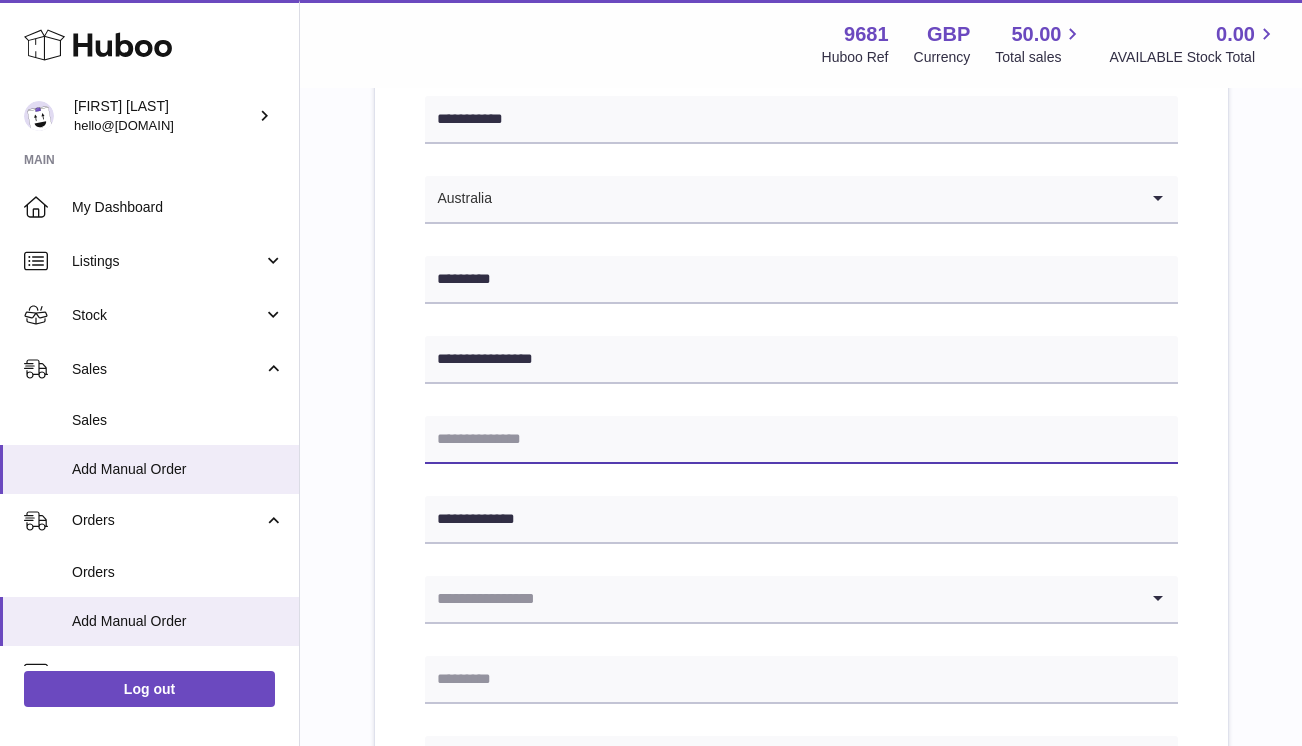 type 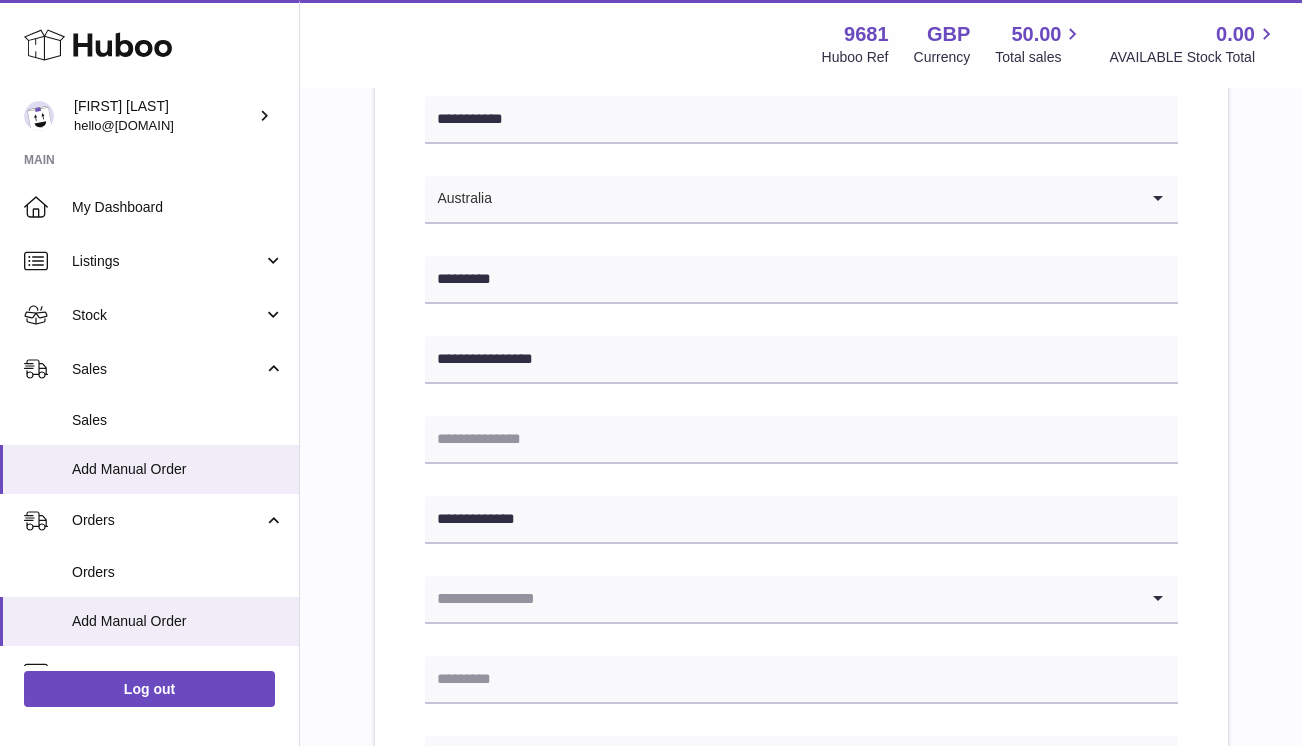 click at bounding box center (781, 599) 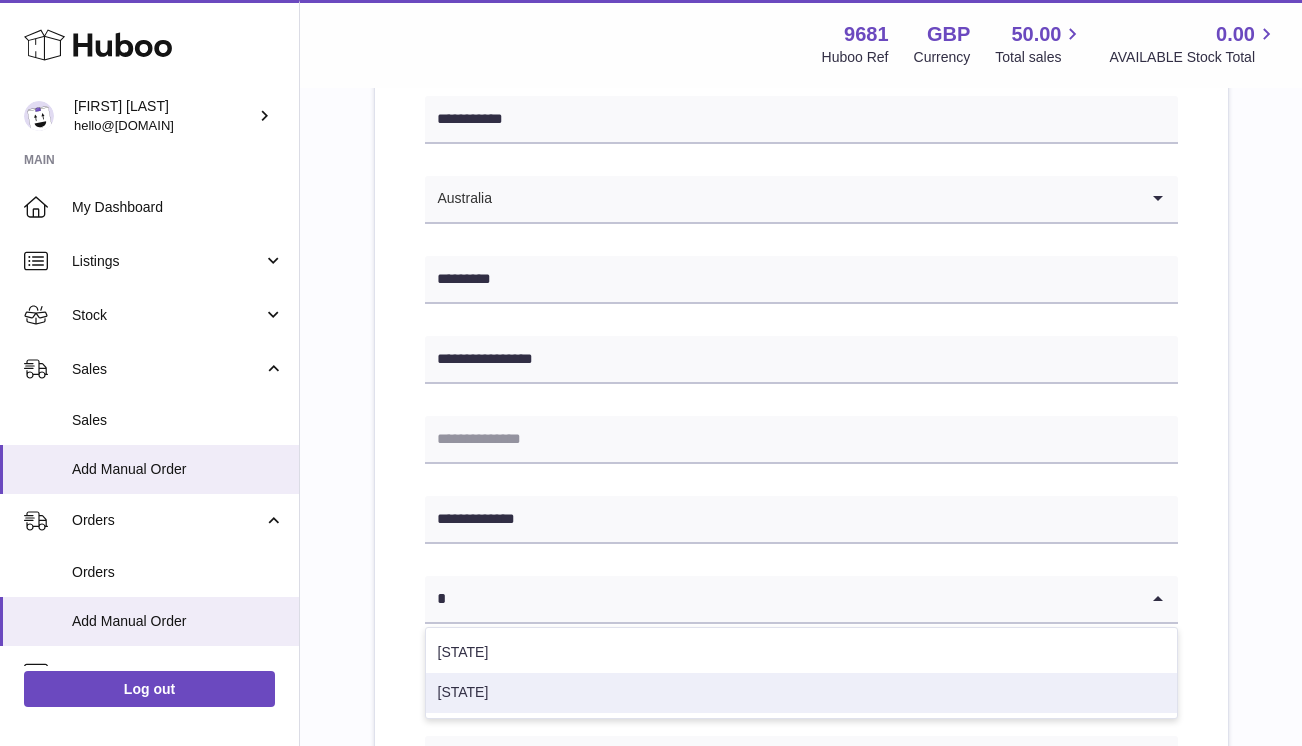 click on "Victoria" at bounding box center [801, 693] 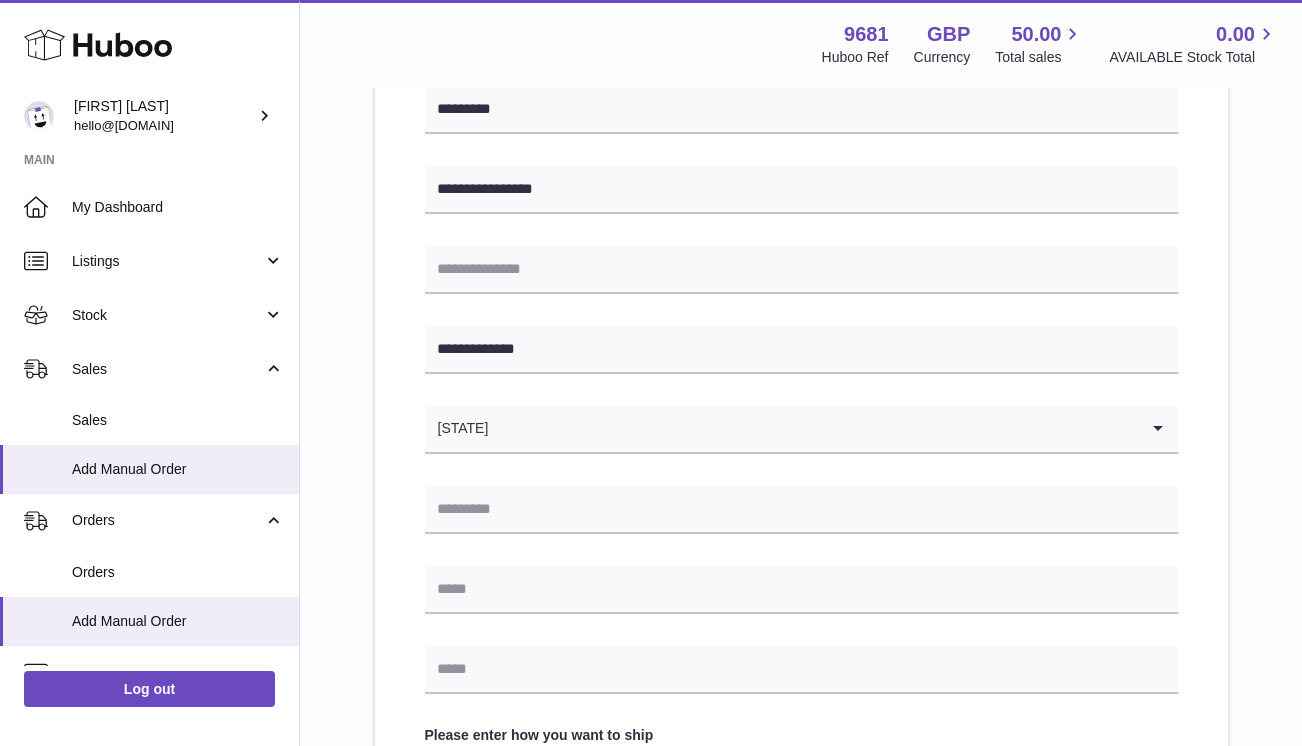 scroll, scrollTop: 461, scrollLeft: 0, axis: vertical 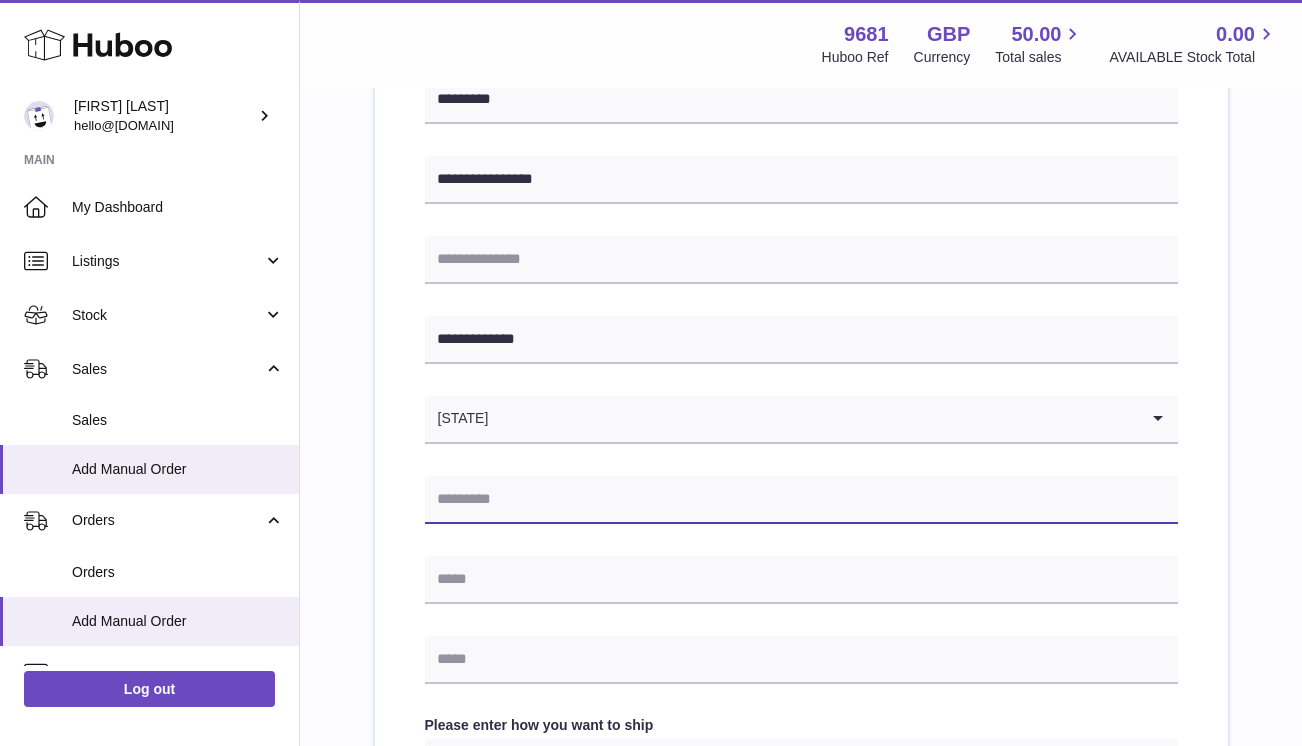 click at bounding box center [801, 500] 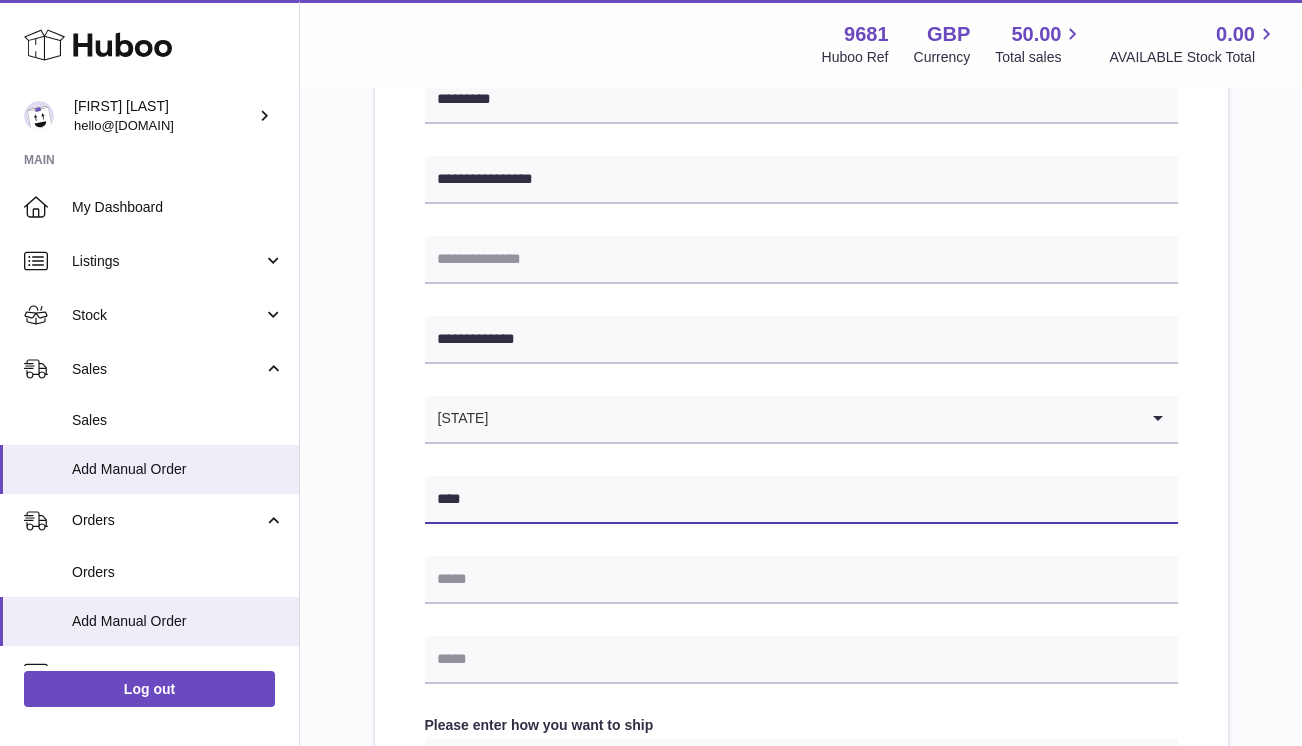 type on "****" 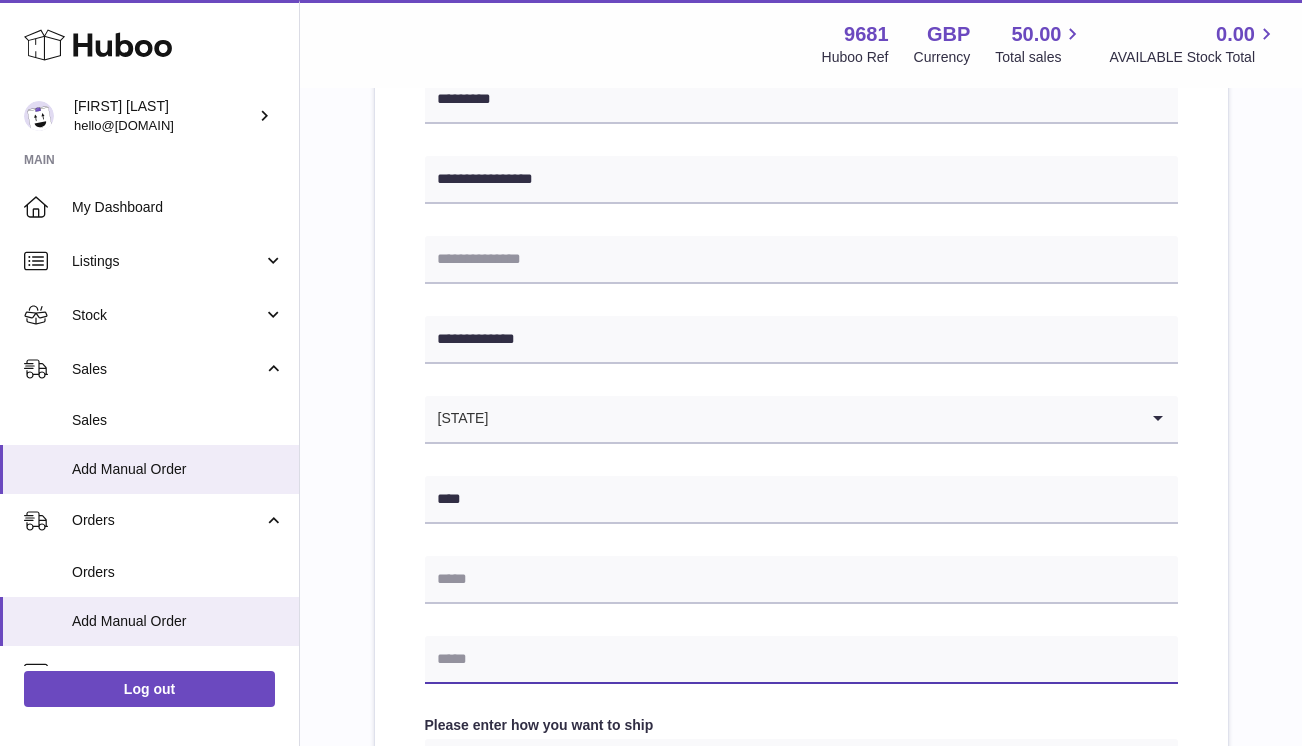 click at bounding box center (801, 660) 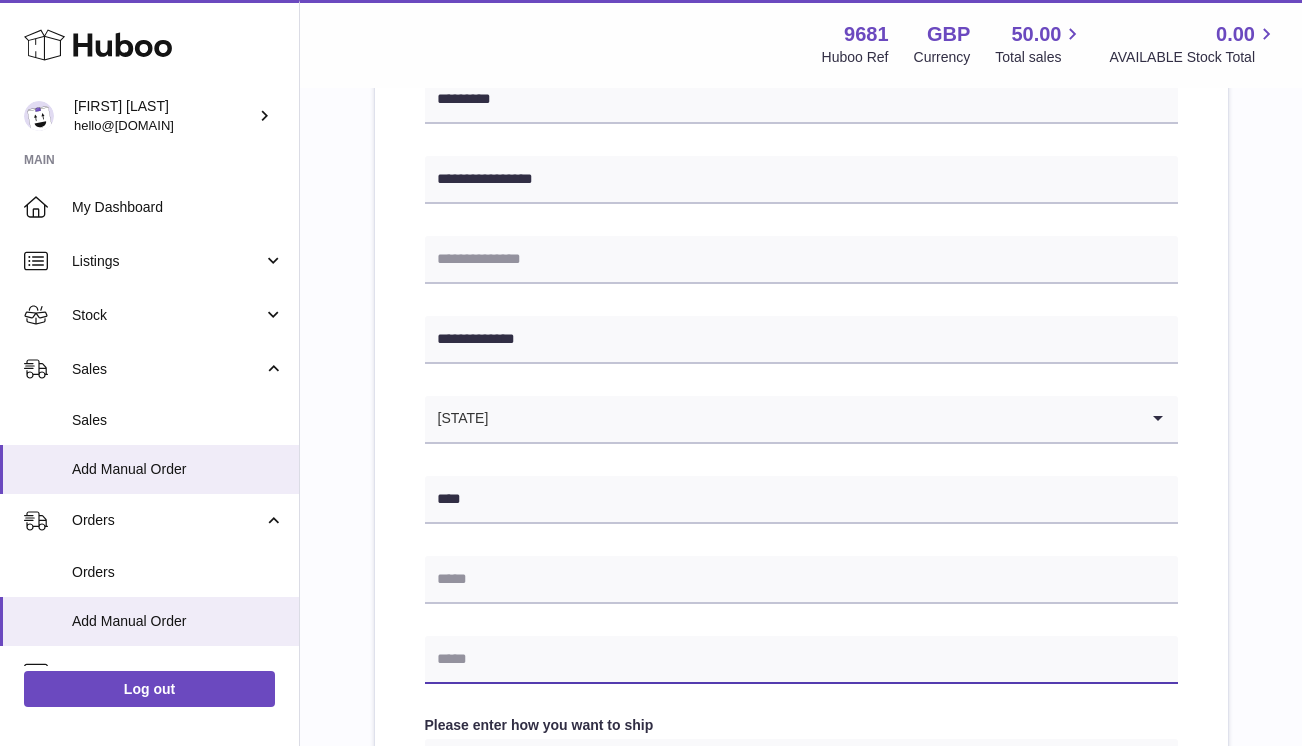 paste on "**********" 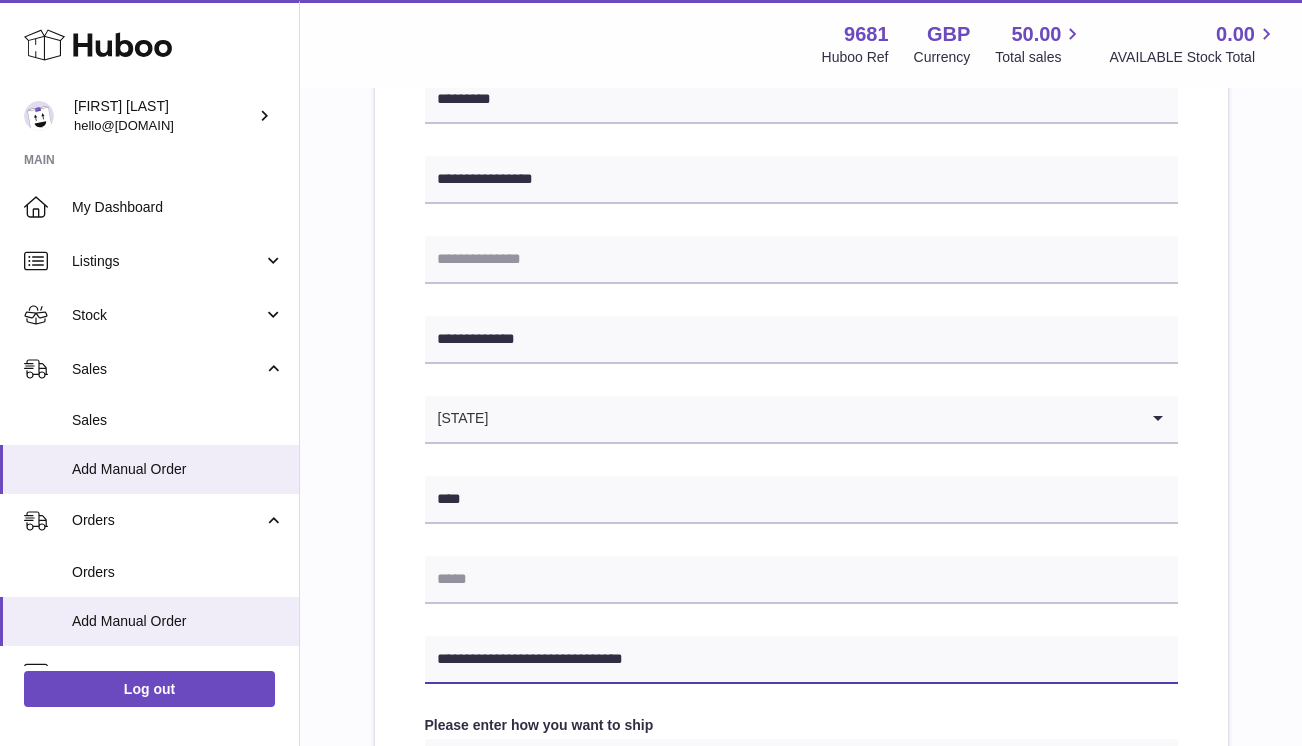 click on "**********" at bounding box center (801, 660) 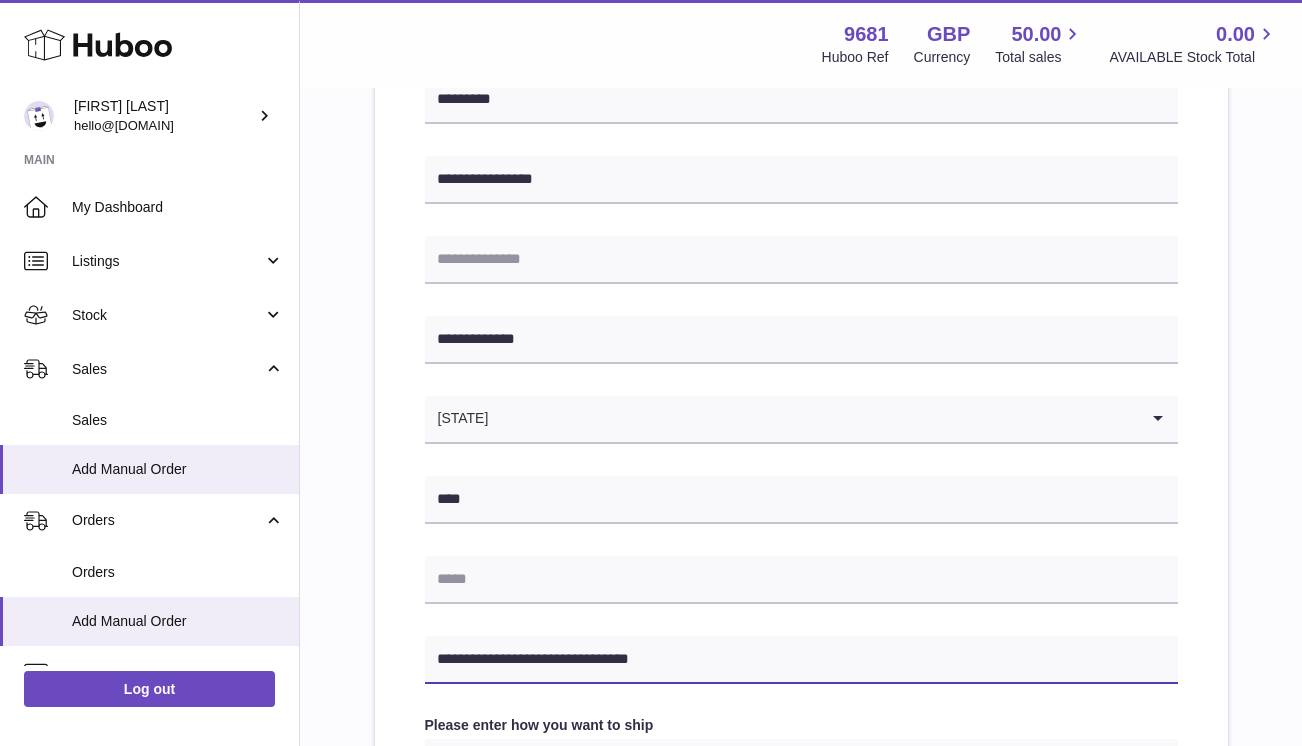 type on "**********" 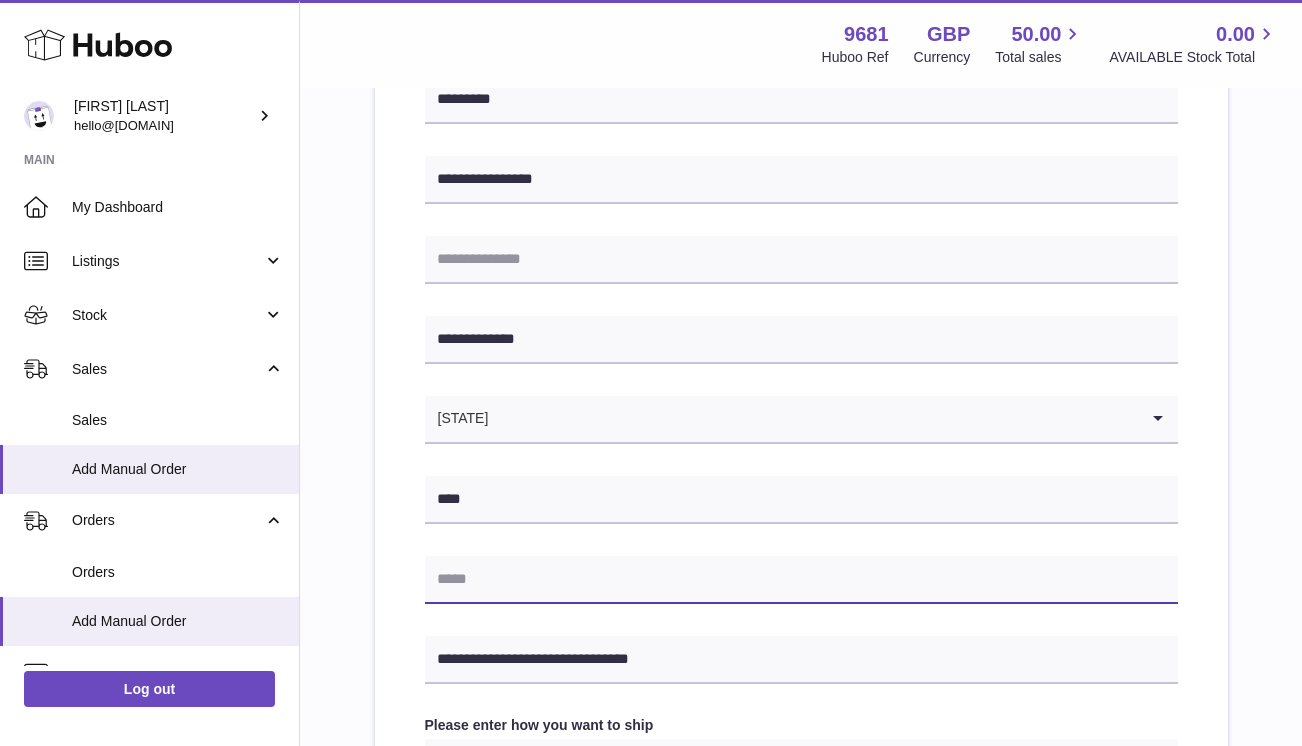 click at bounding box center (801, 580) 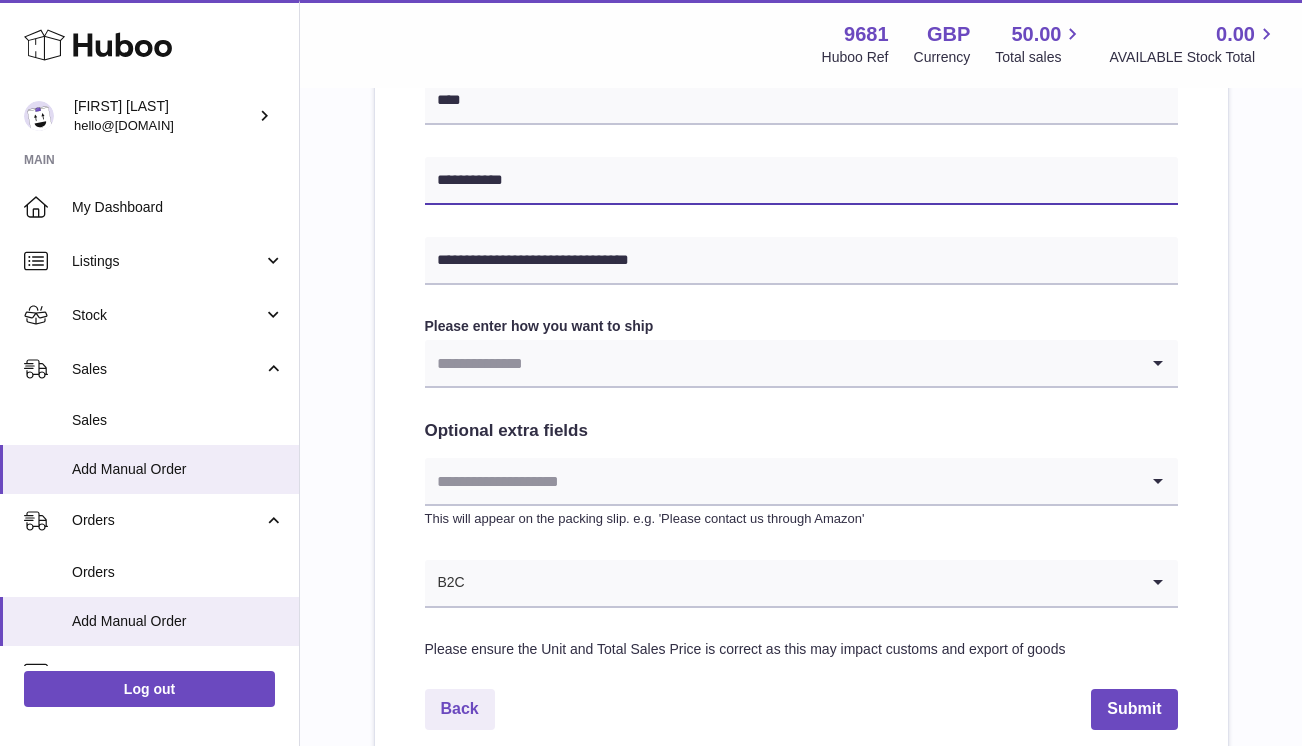 scroll, scrollTop: 862, scrollLeft: 0, axis: vertical 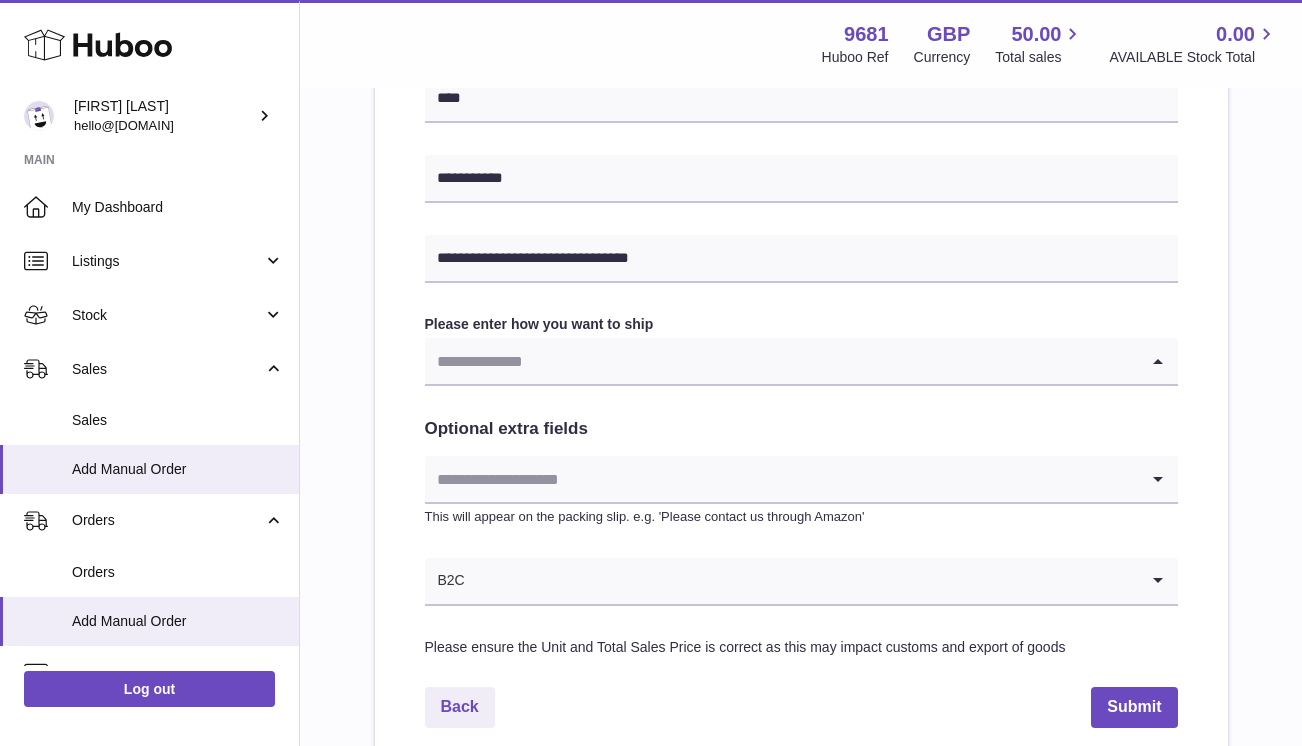 click at bounding box center [781, 361] 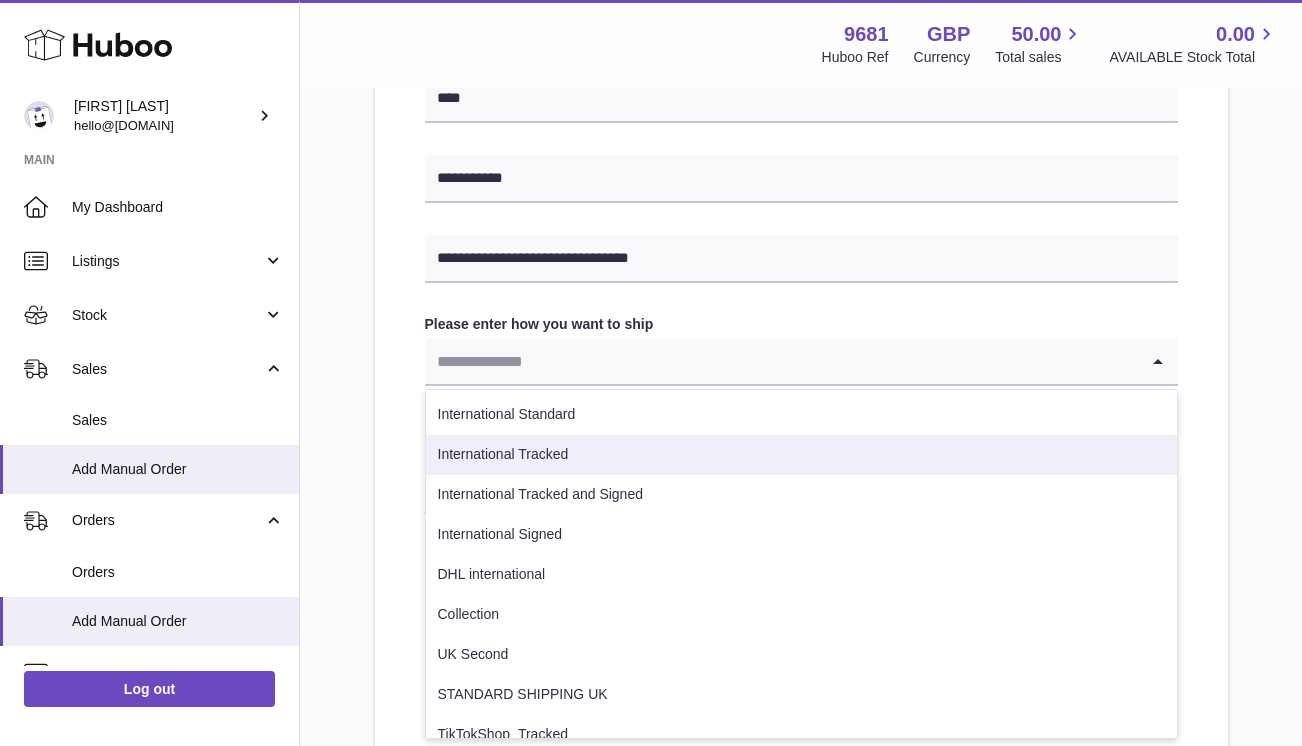click on "International Tracked" at bounding box center [801, 455] 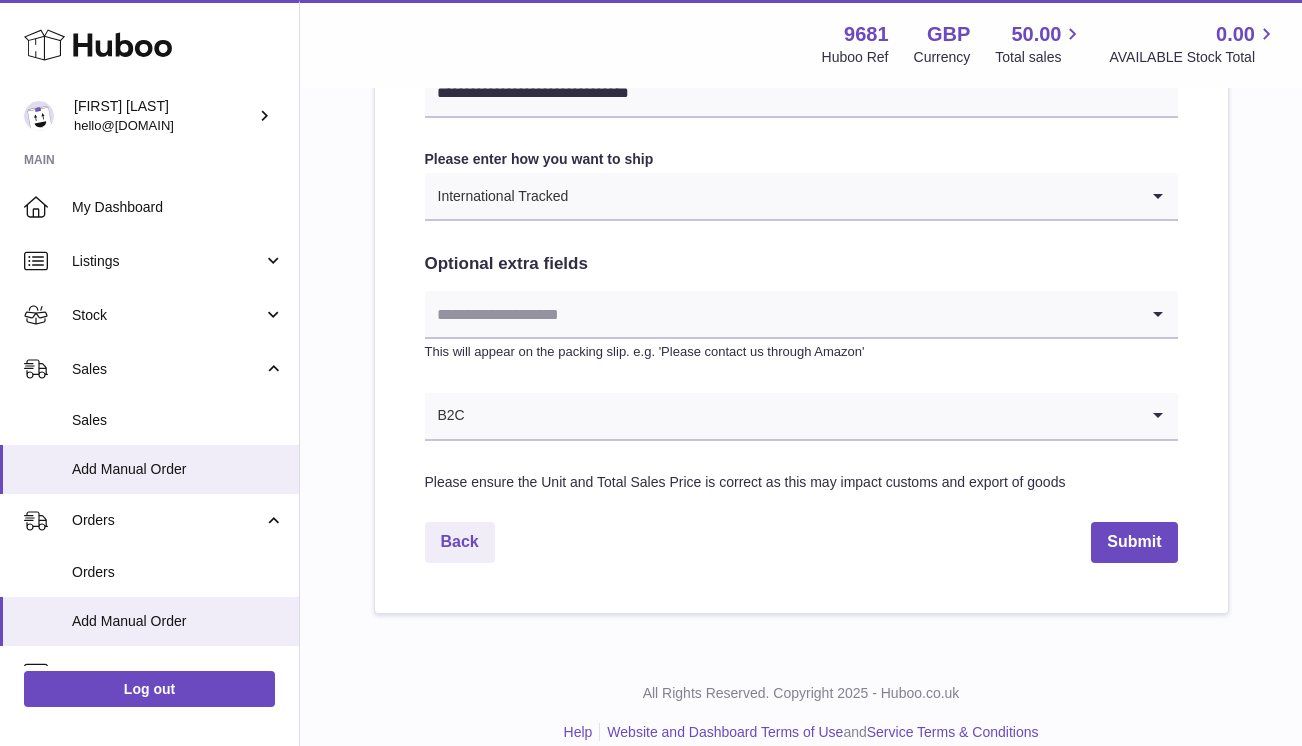 scroll, scrollTop: 1032, scrollLeft: 0, axis: vertical 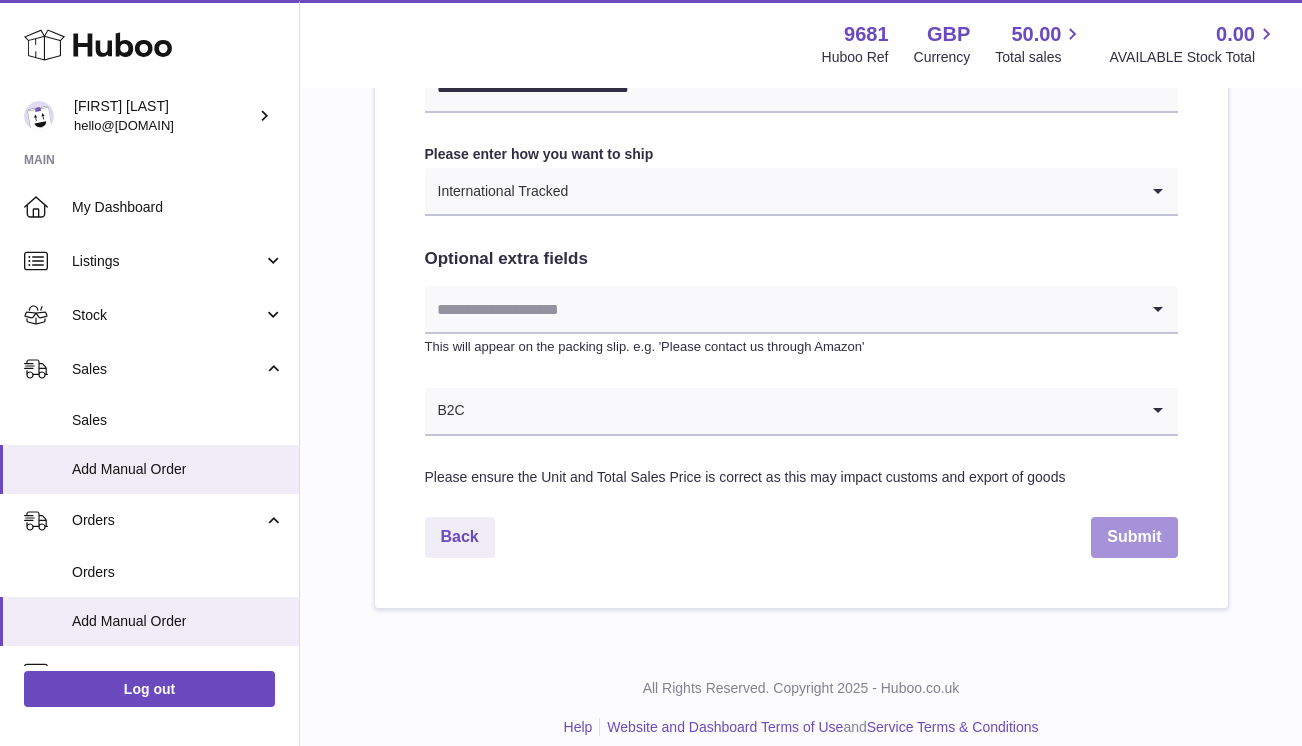 click on "Submit" at bounding box center [1134, 537] 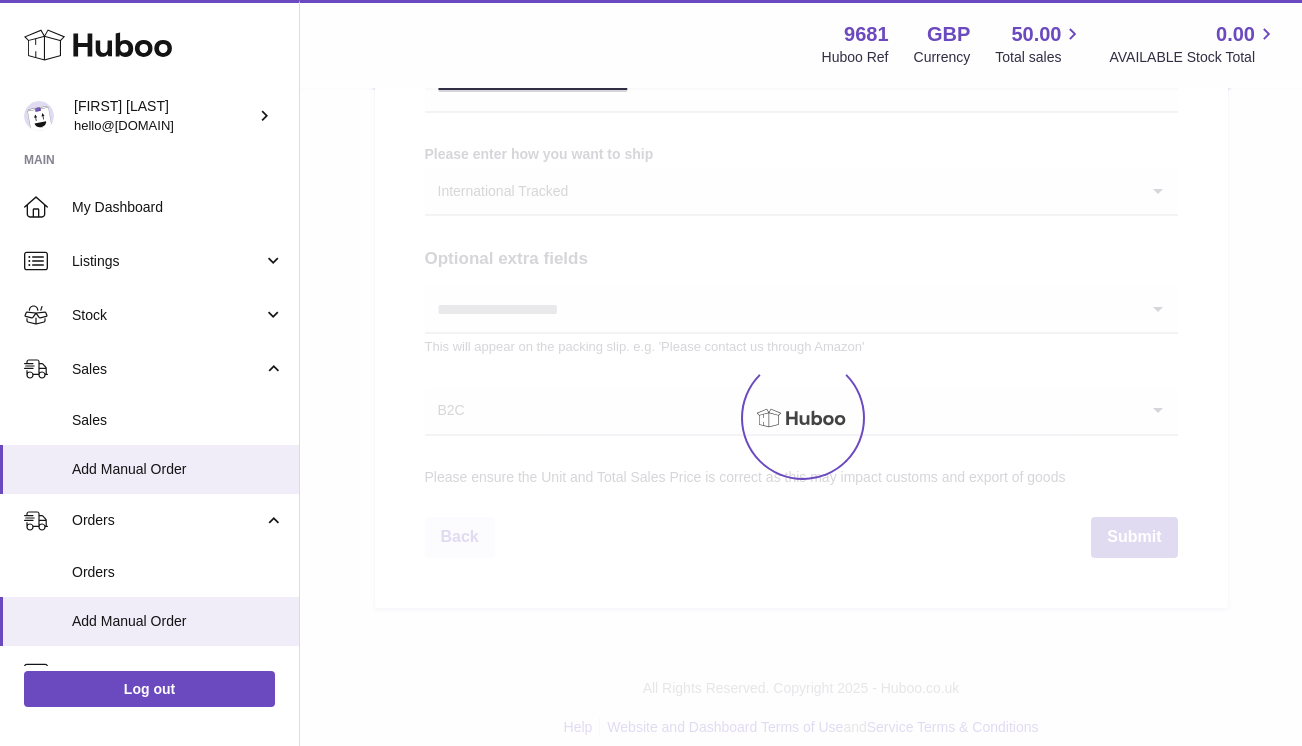 scroll, scrollTop: 0, scrollLeft: 0, axis: both 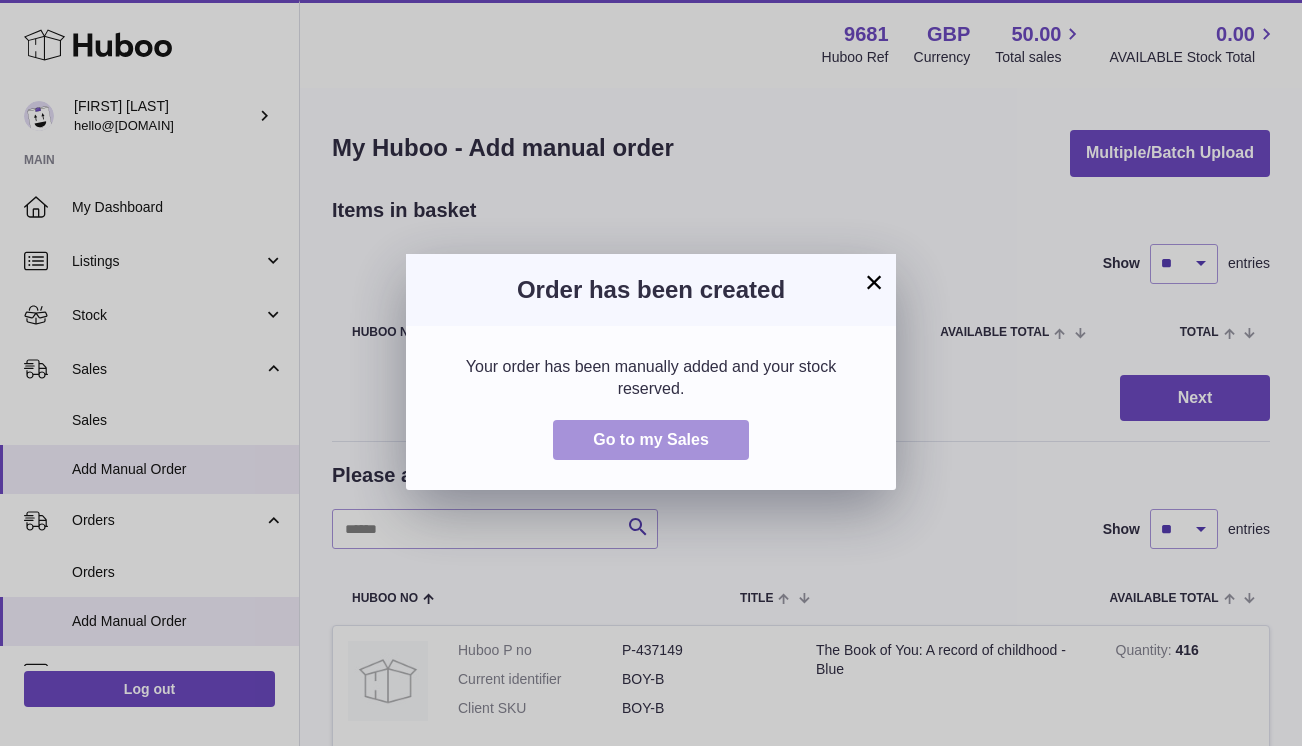 click on "Go to my Sales" at bounding box center (651, 439) 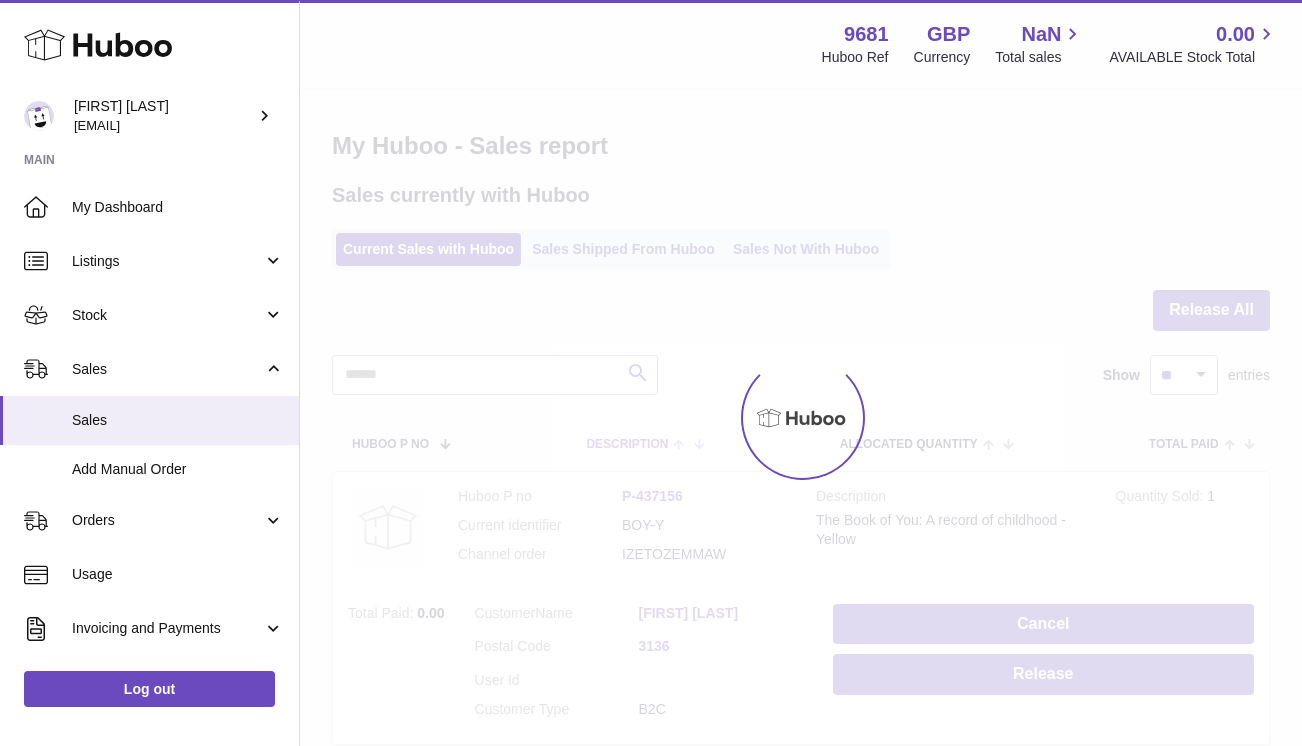 scroll, scrollTop: 0, scrollLeft: 0, axis: both 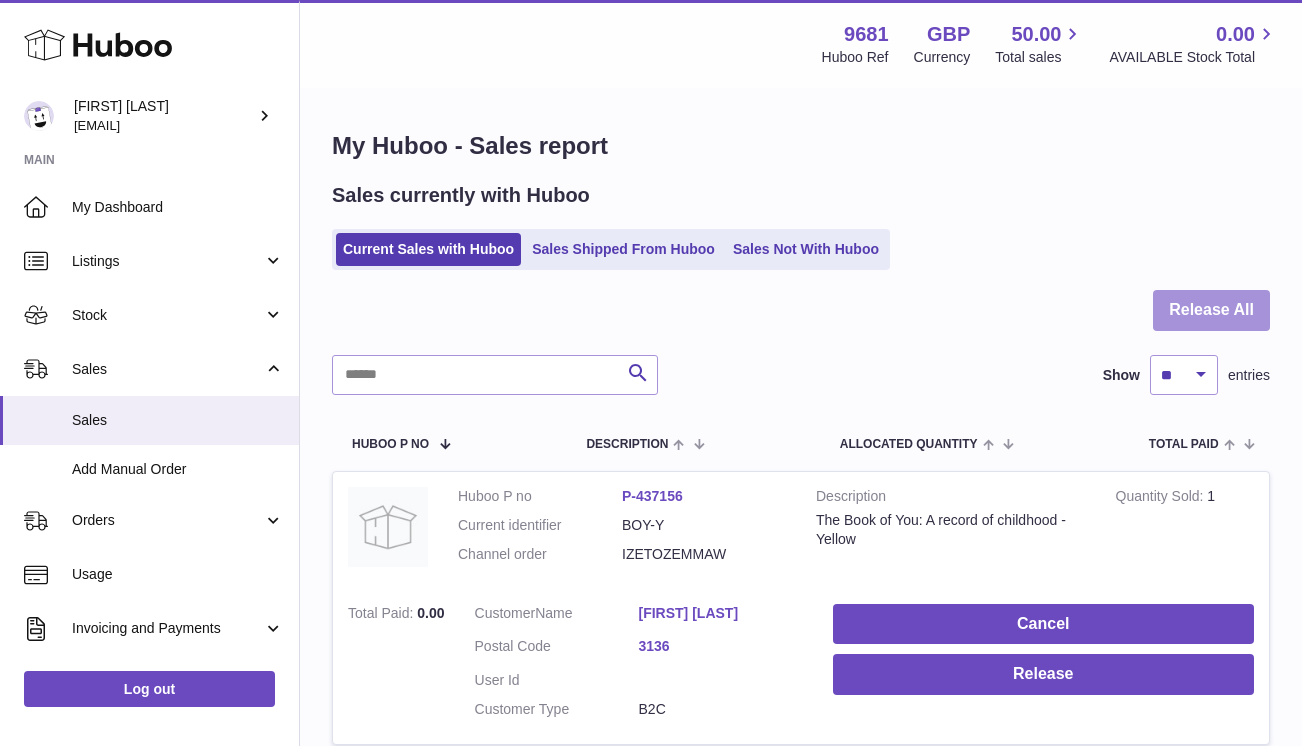 click on "Release All" at bounding box center [1211, 310] 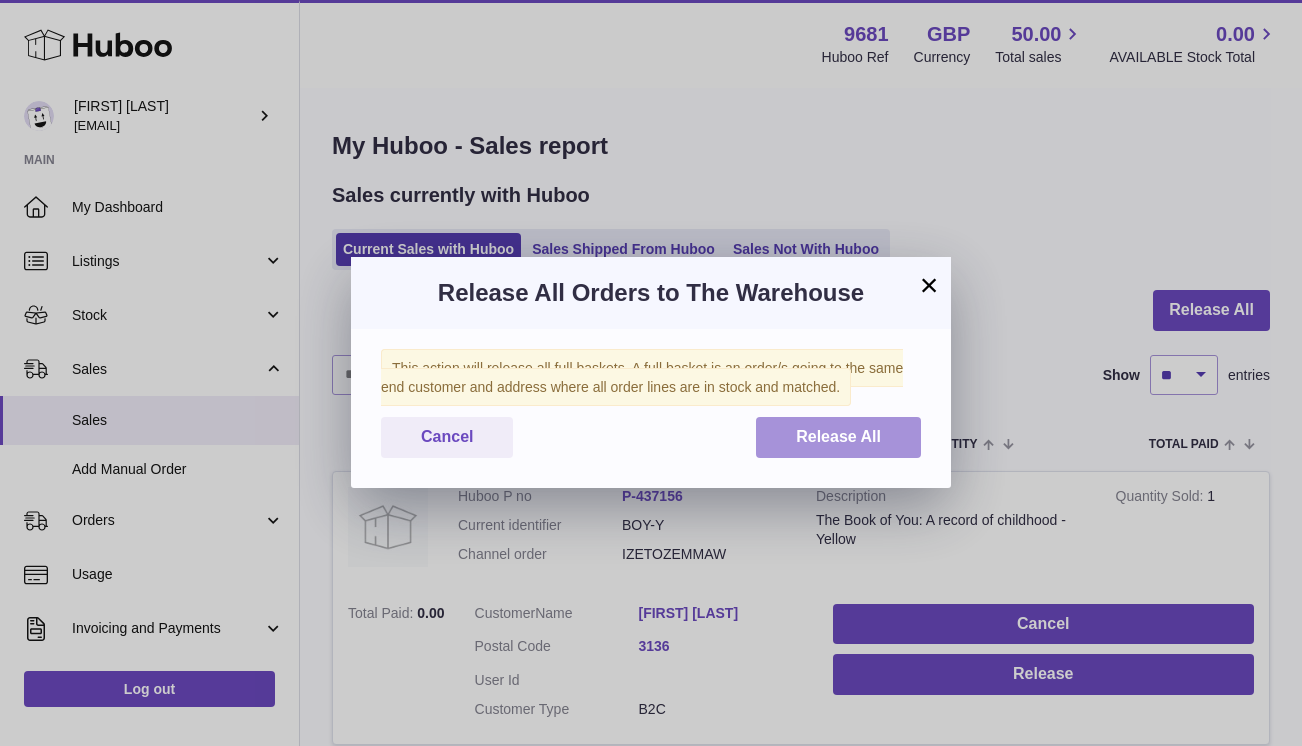 click on "Release All" at bounding box center (838, 437) 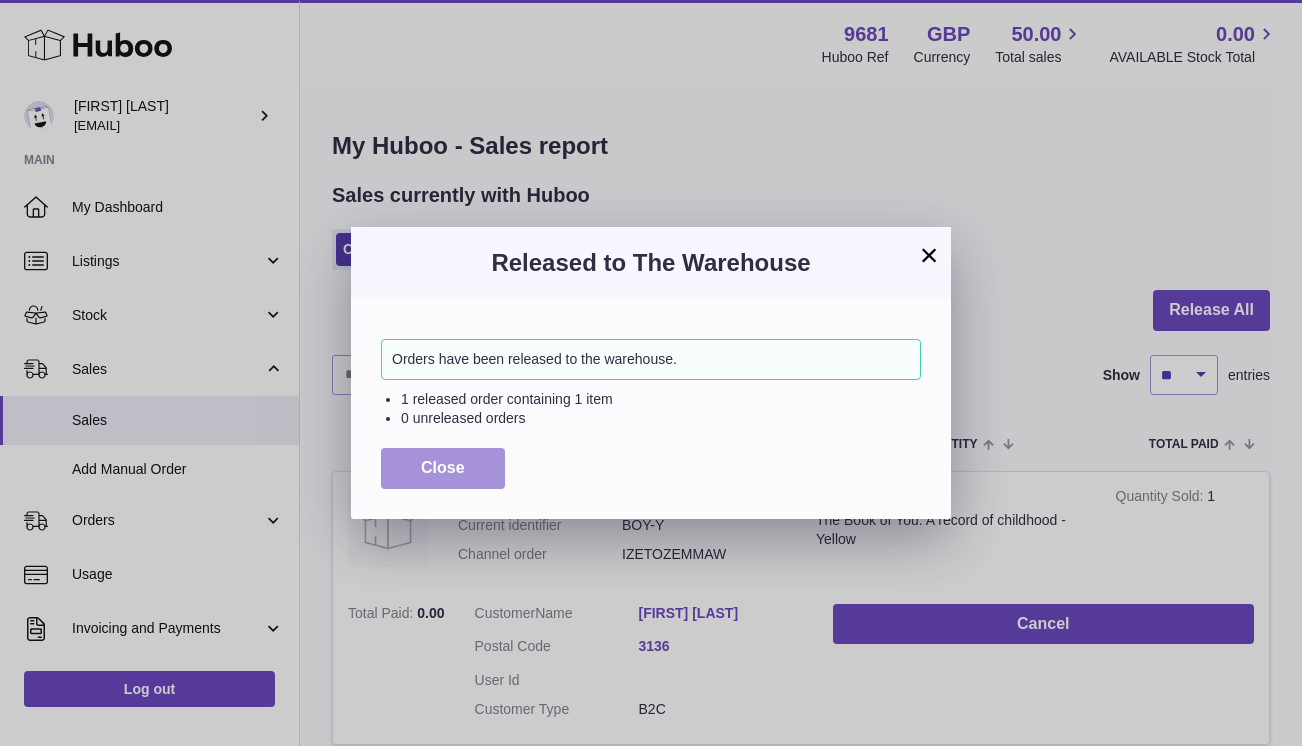 click on "Close" at bounding box center (443, 467) 